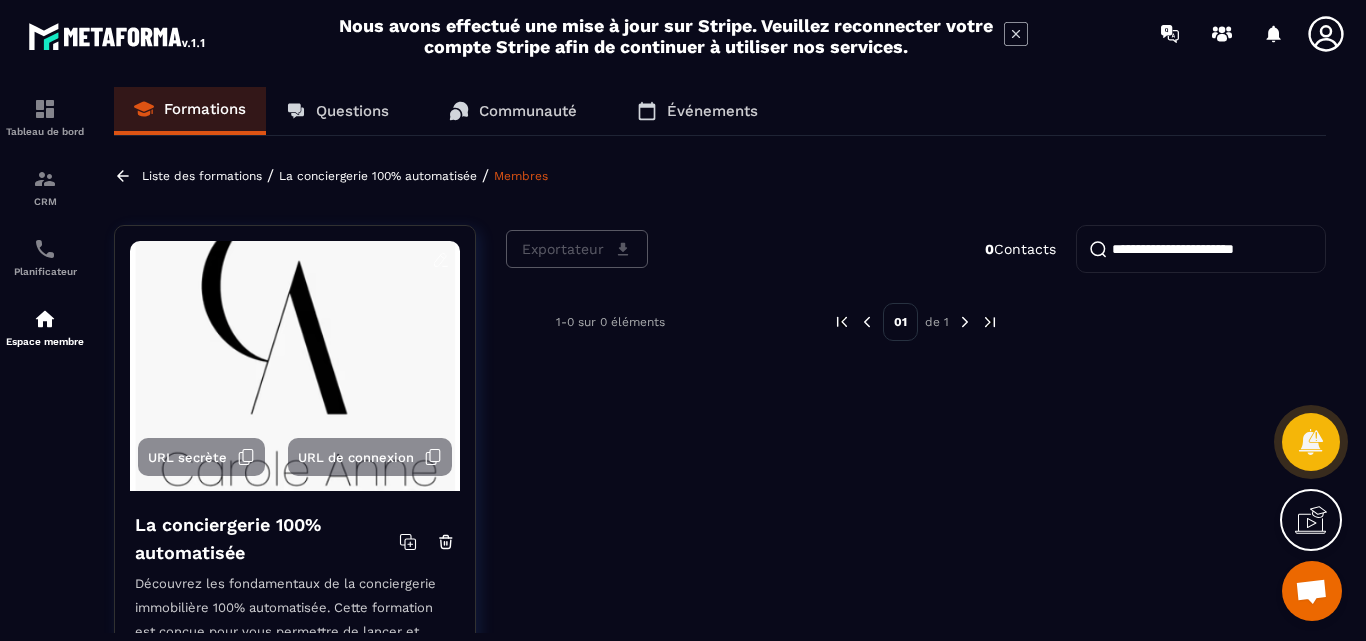 scroll, scrollTop: 0, scrollLeft: 0, axis: both 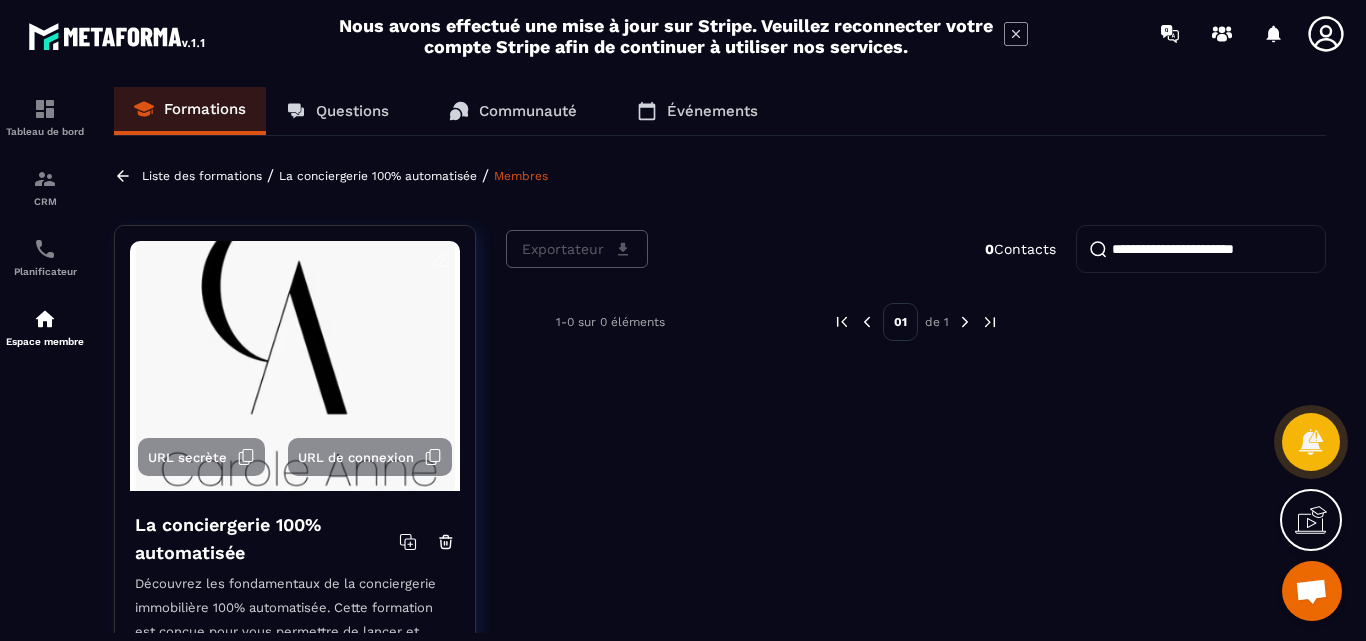 click on "**********" at bounding box center [1201, 249] 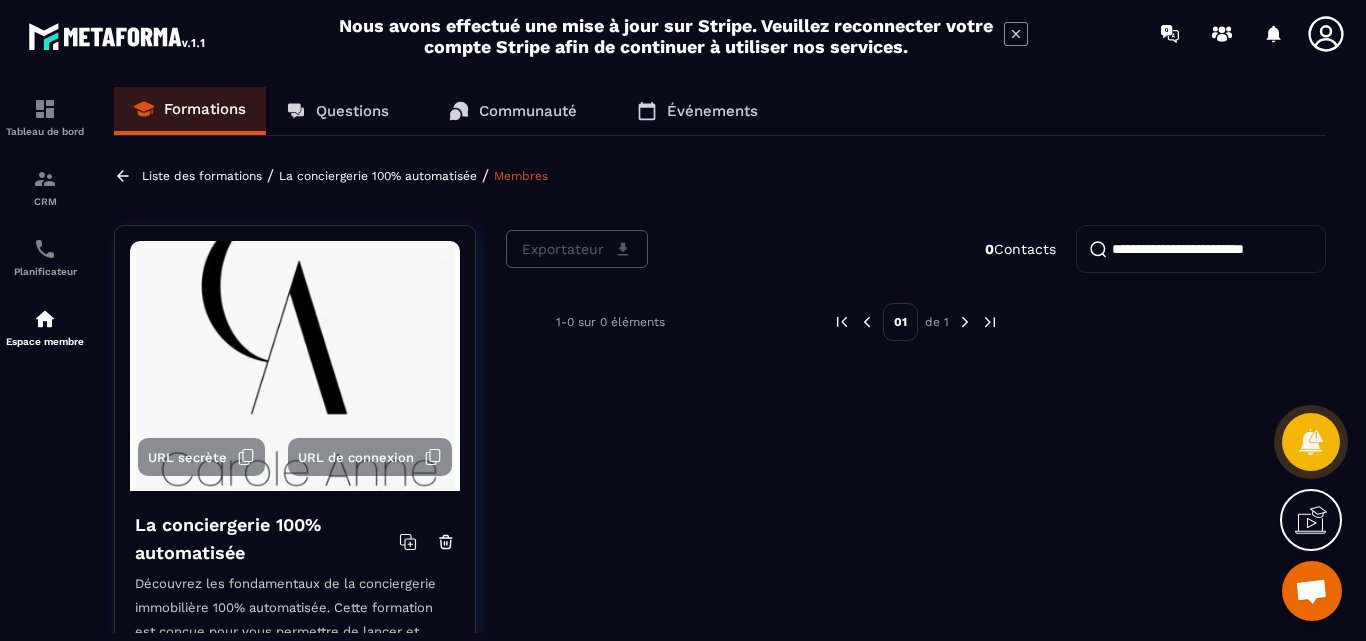scroll, scrollTop: 0, scrollLeft: 22, axis: horizontal 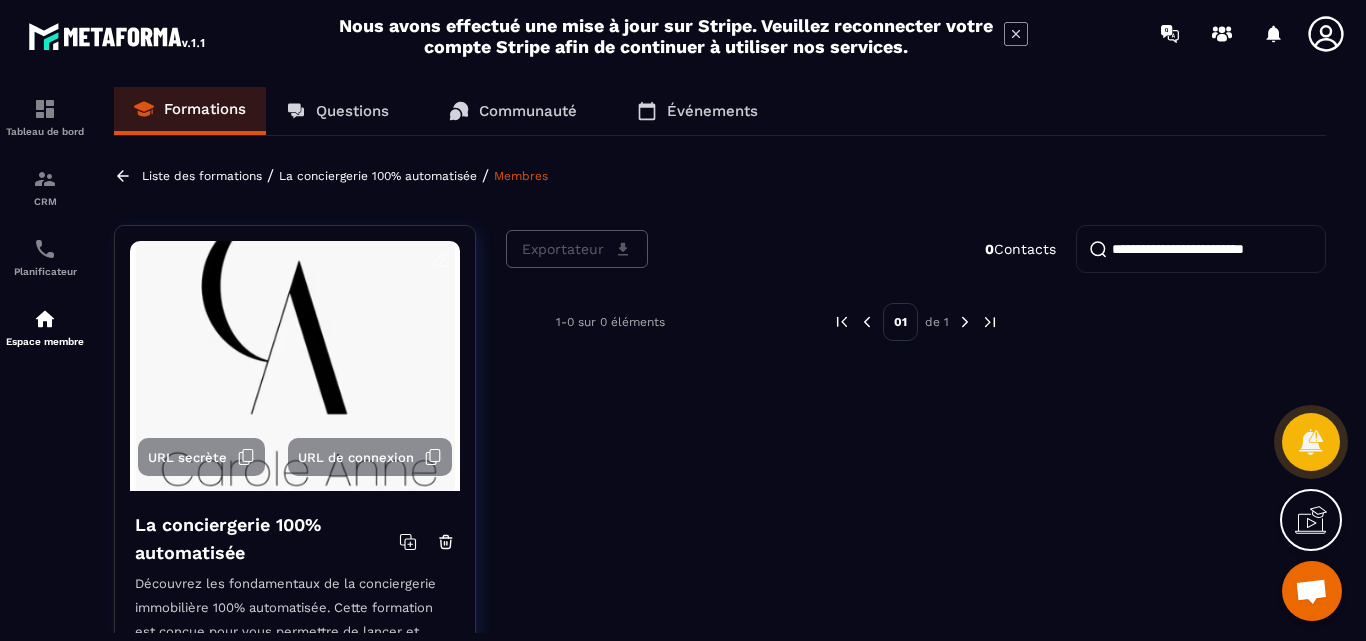 type on "**********" 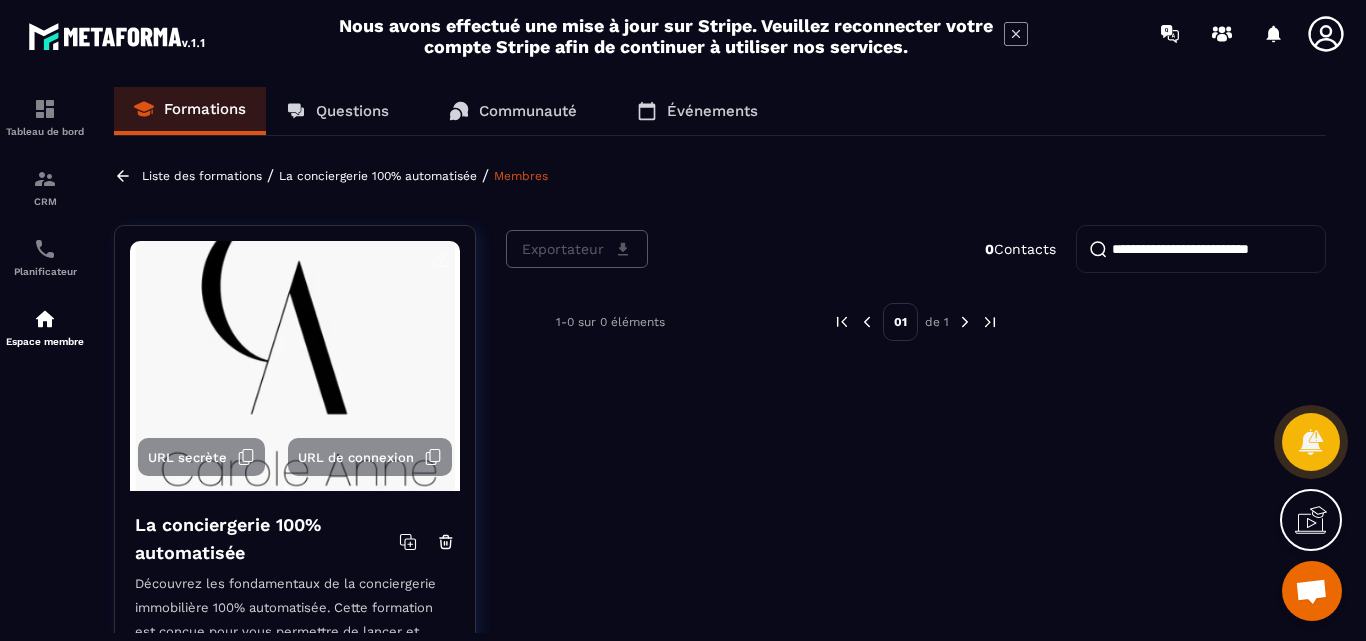 scroll, scrollTop: 0, scrollLeft: 0, axis: both 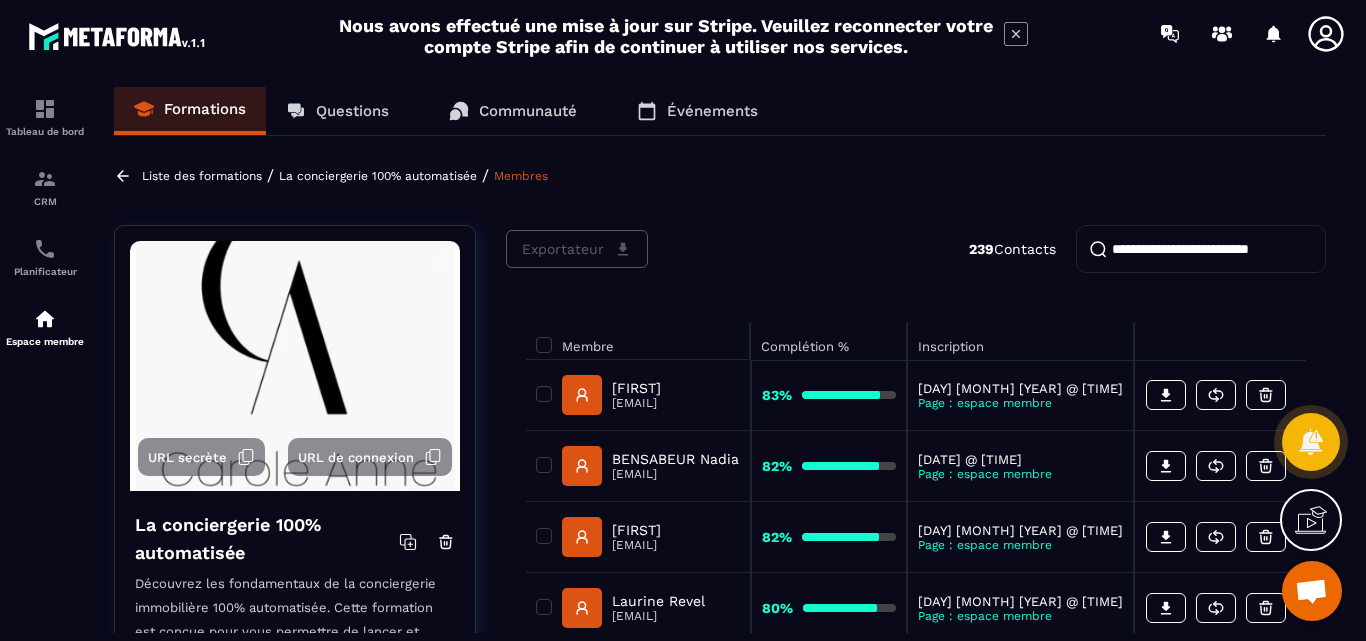 paste on "**********" 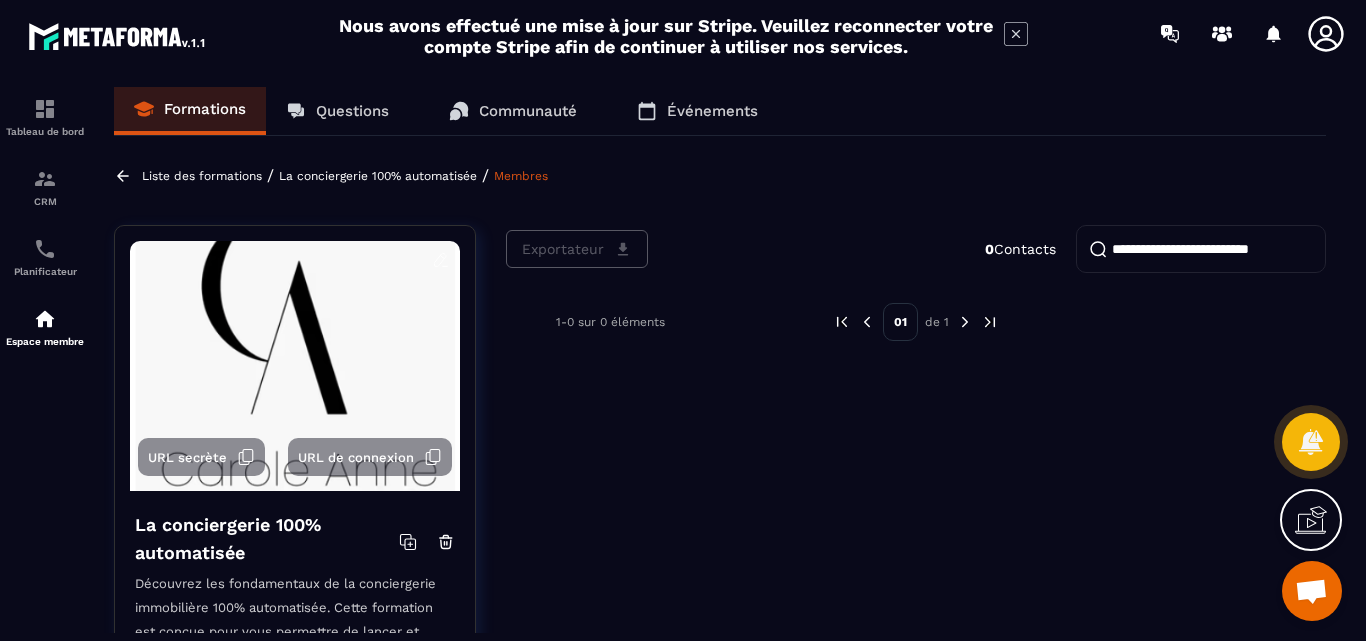 scroll, scrollTop: 0, scrollLeft: 0, axis: both 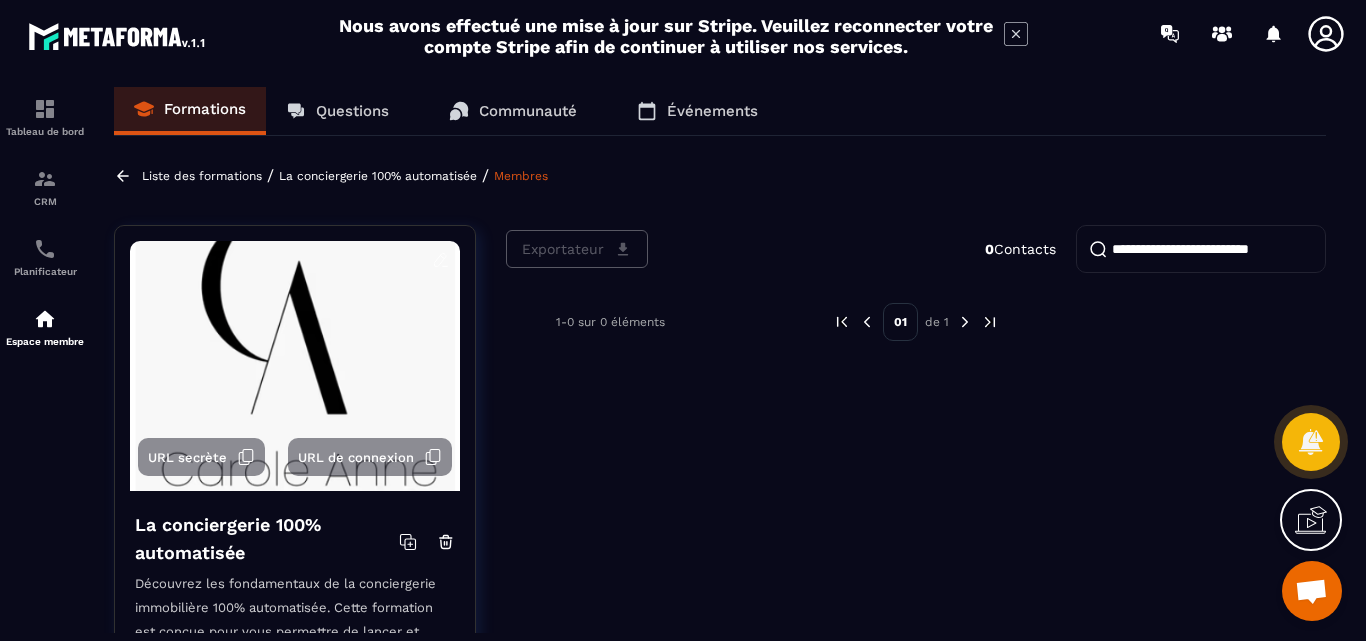click on "**********" at bounding box center (1201, 249) 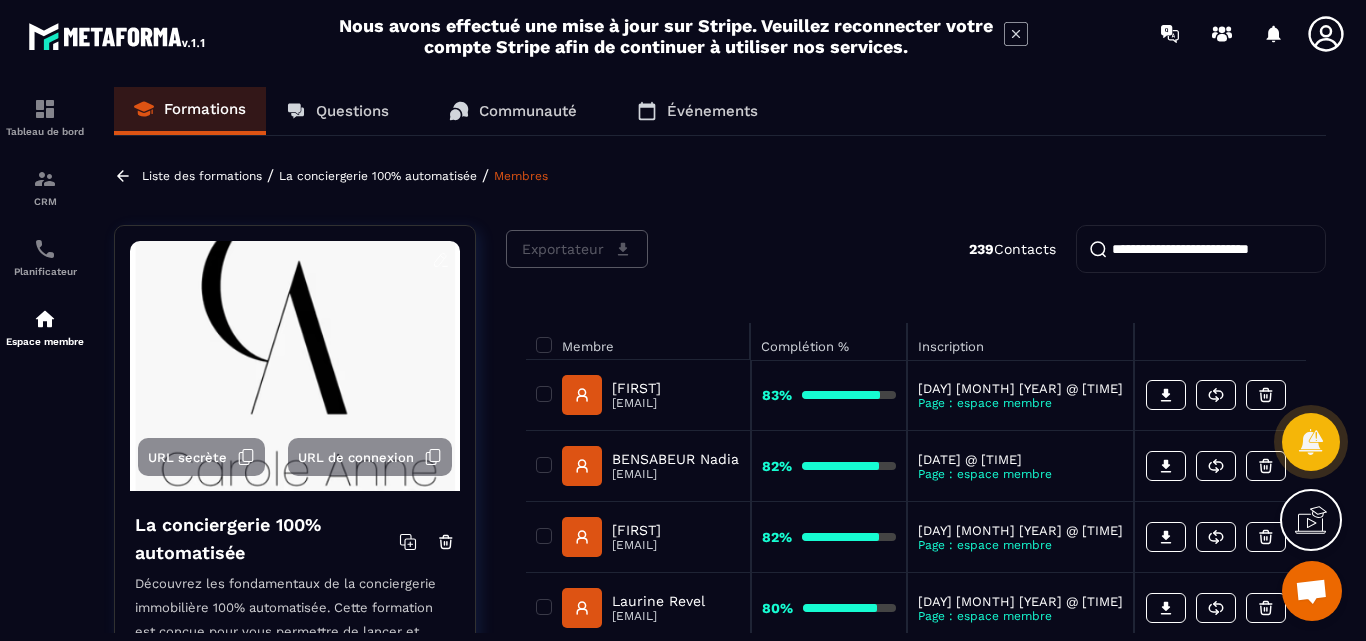 paste on "**********" 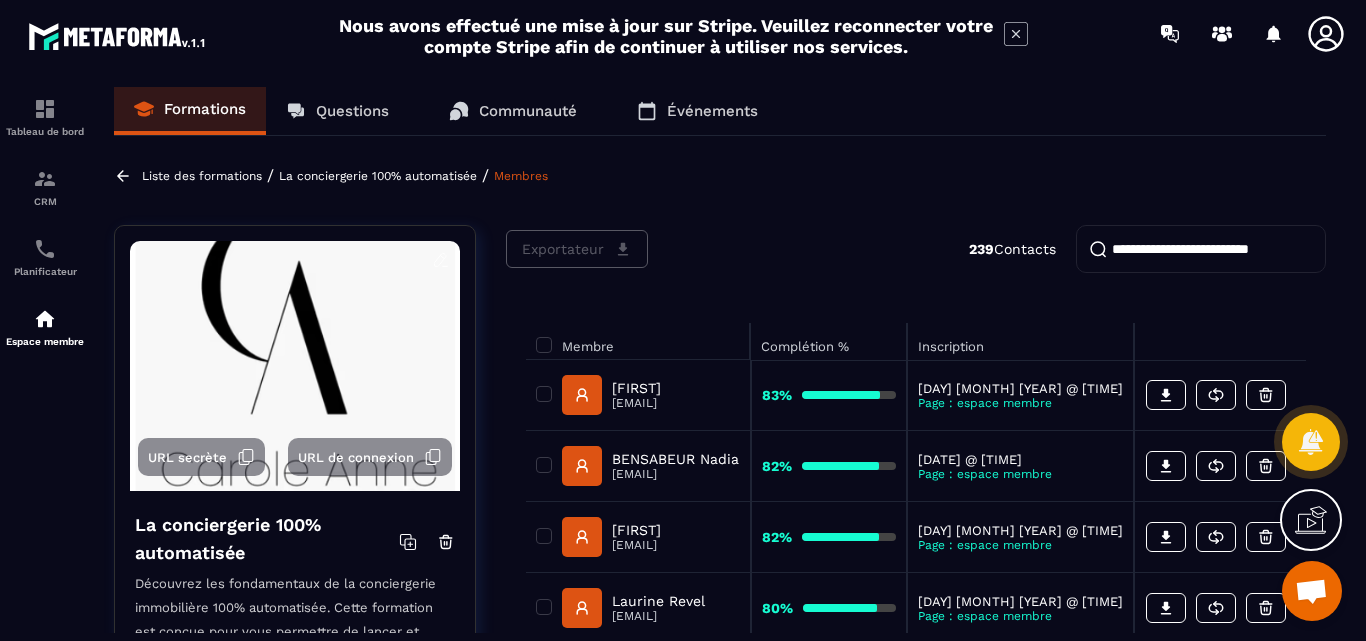 scroll, scrollTop: 0, scrollLeft: 16, axis: horizontal 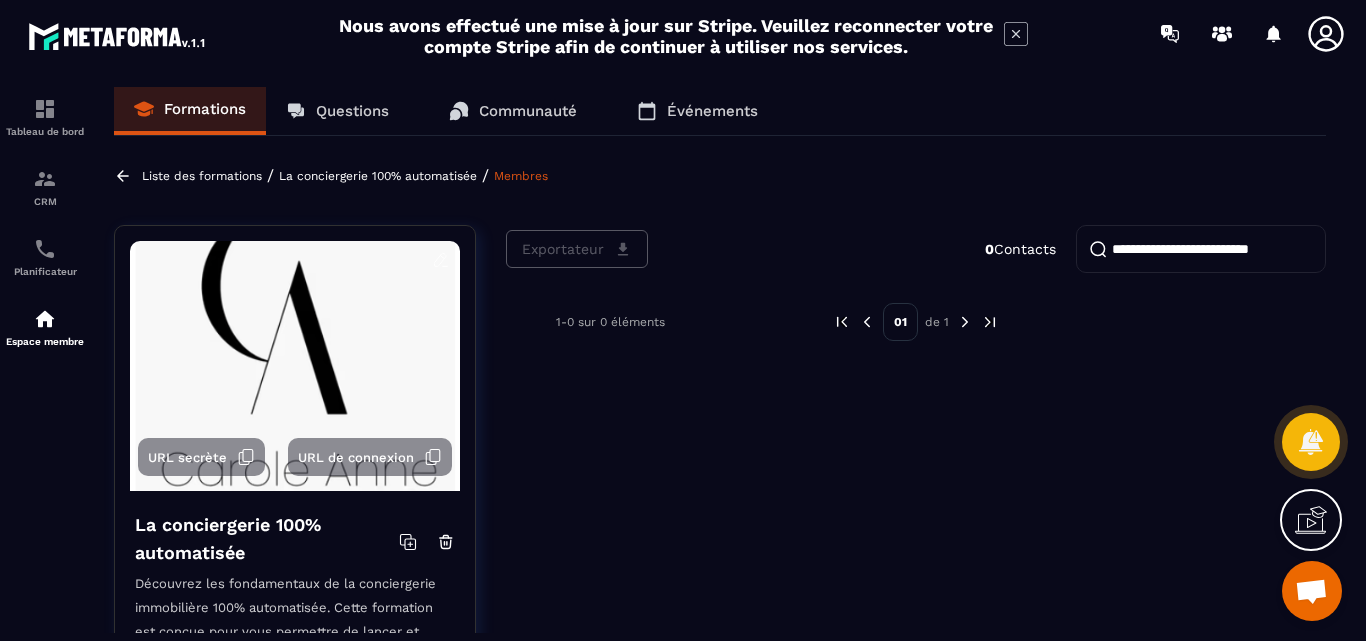 type on "**********" 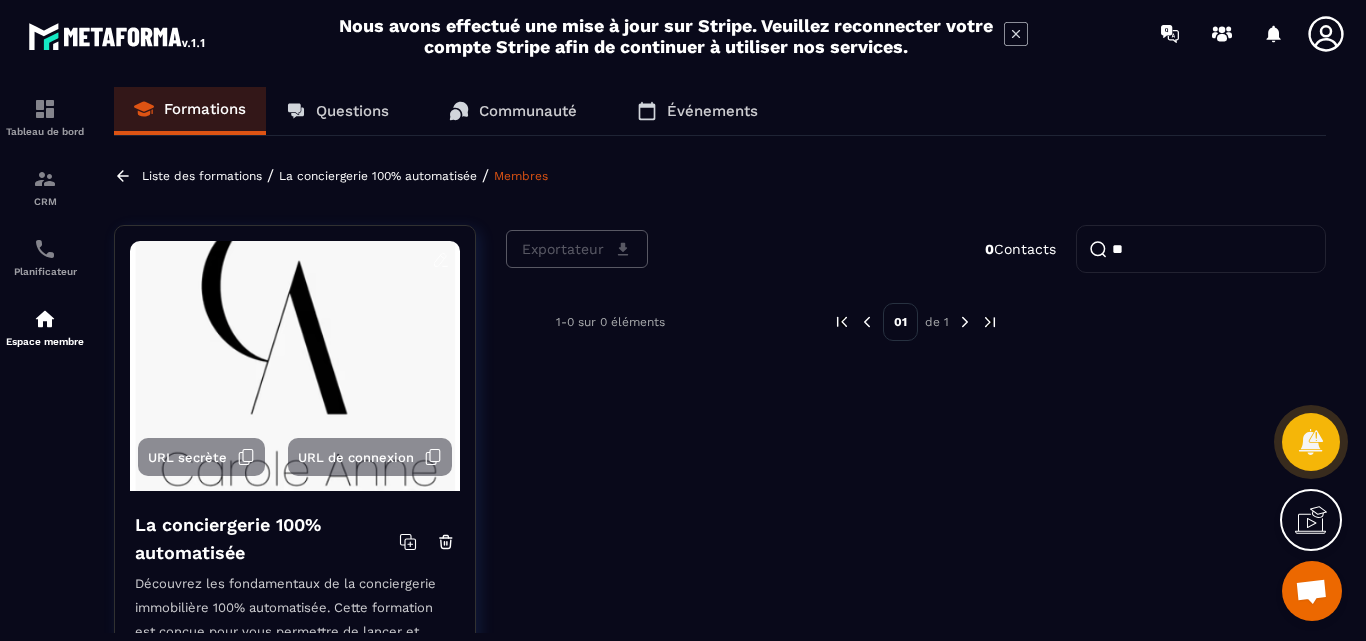 type on "*" 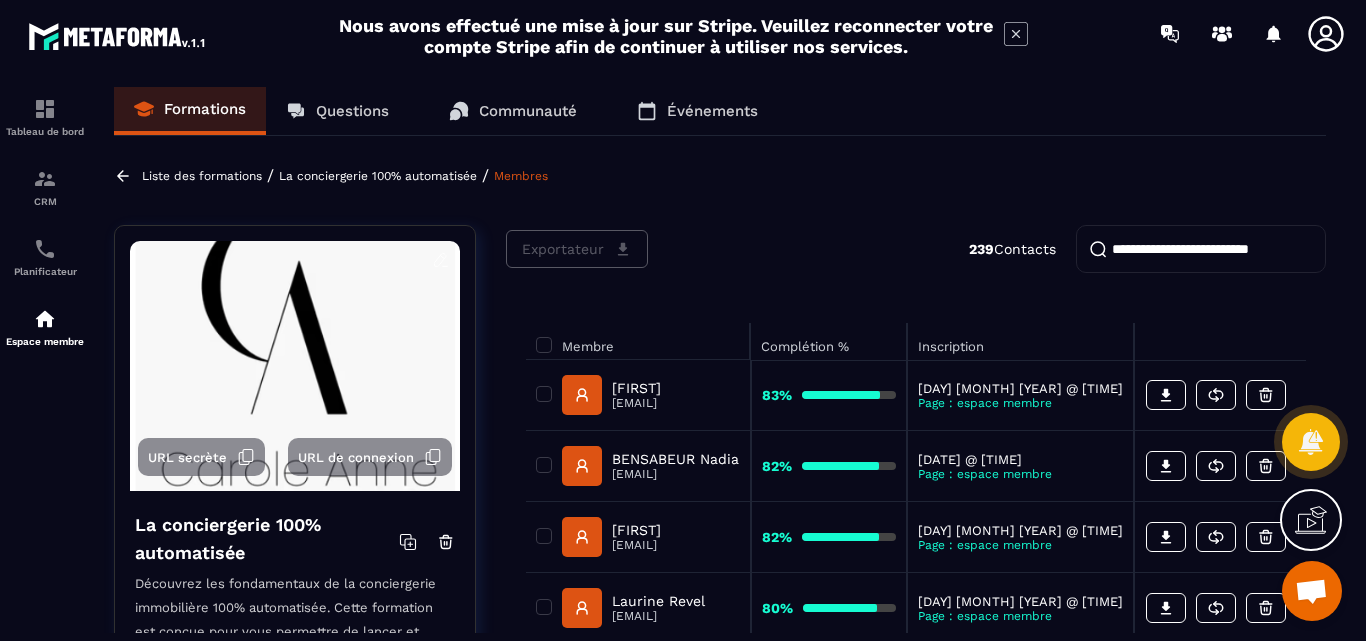 click at bounding box center [1201, 249] 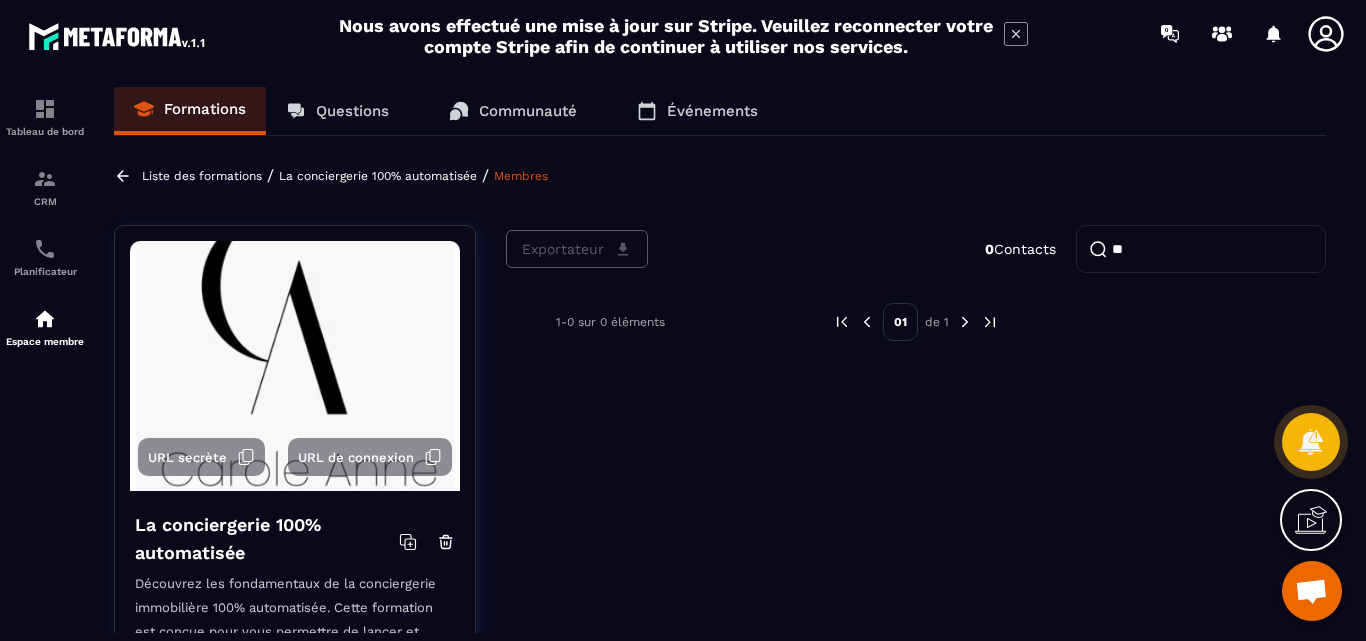 type on "*" 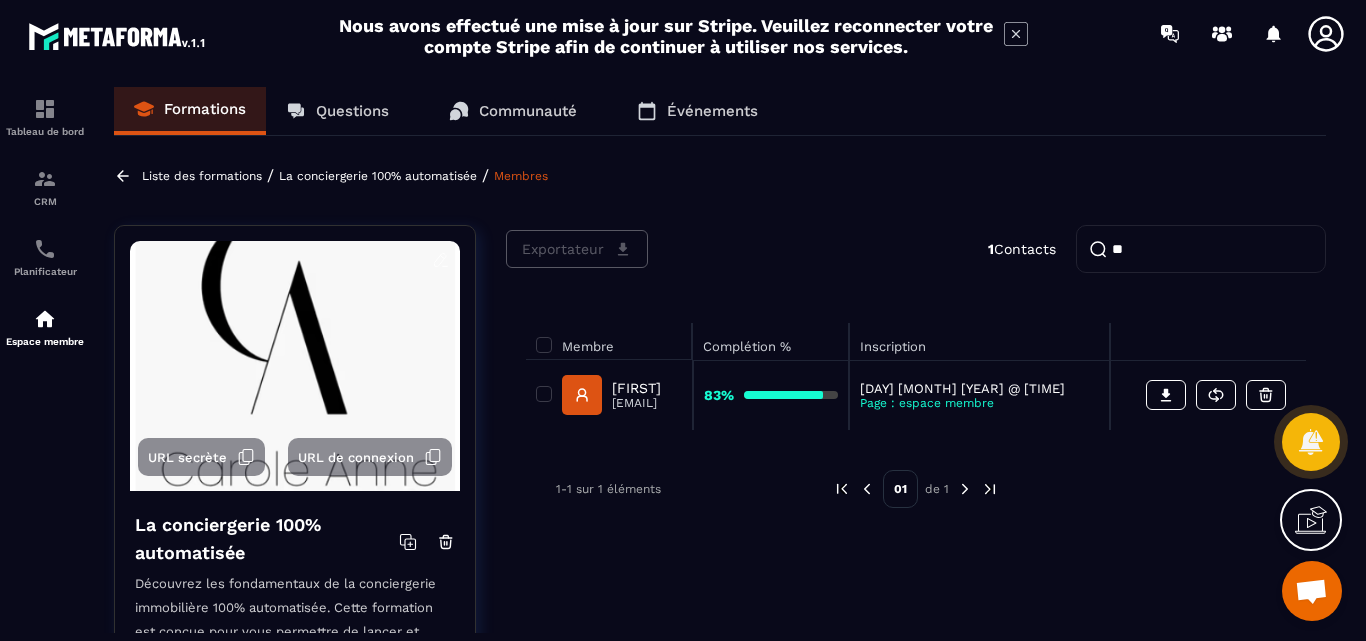 type on "*" 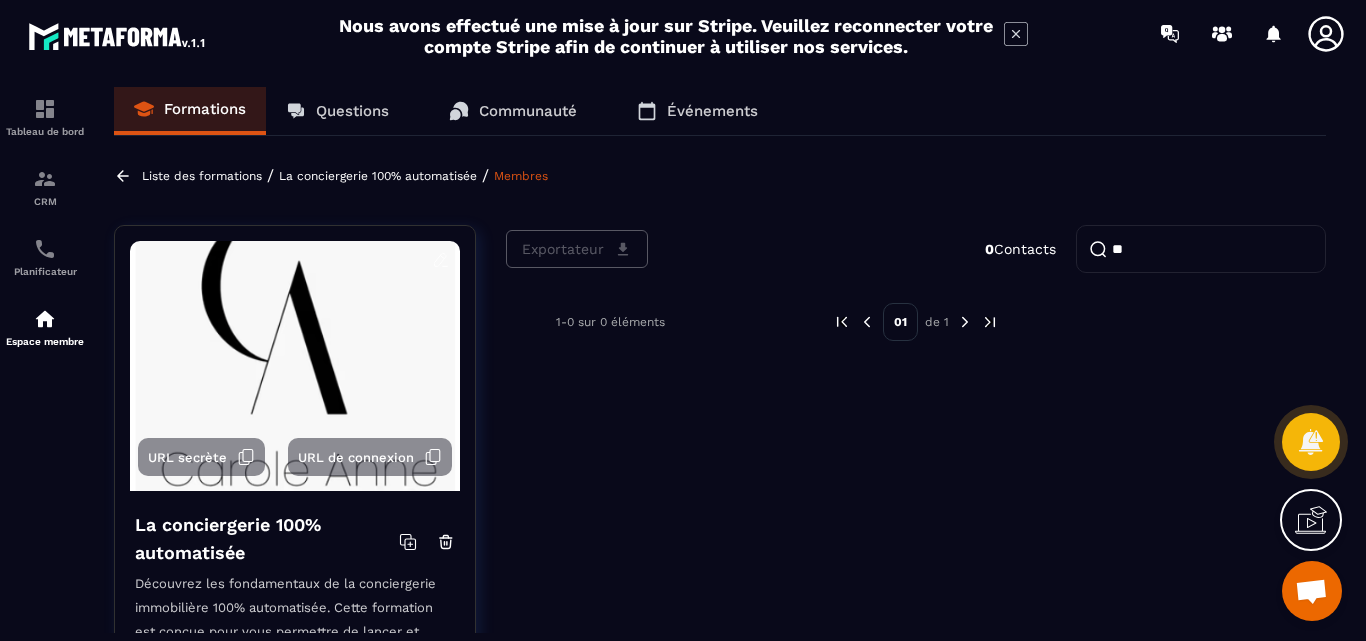 type on "*" 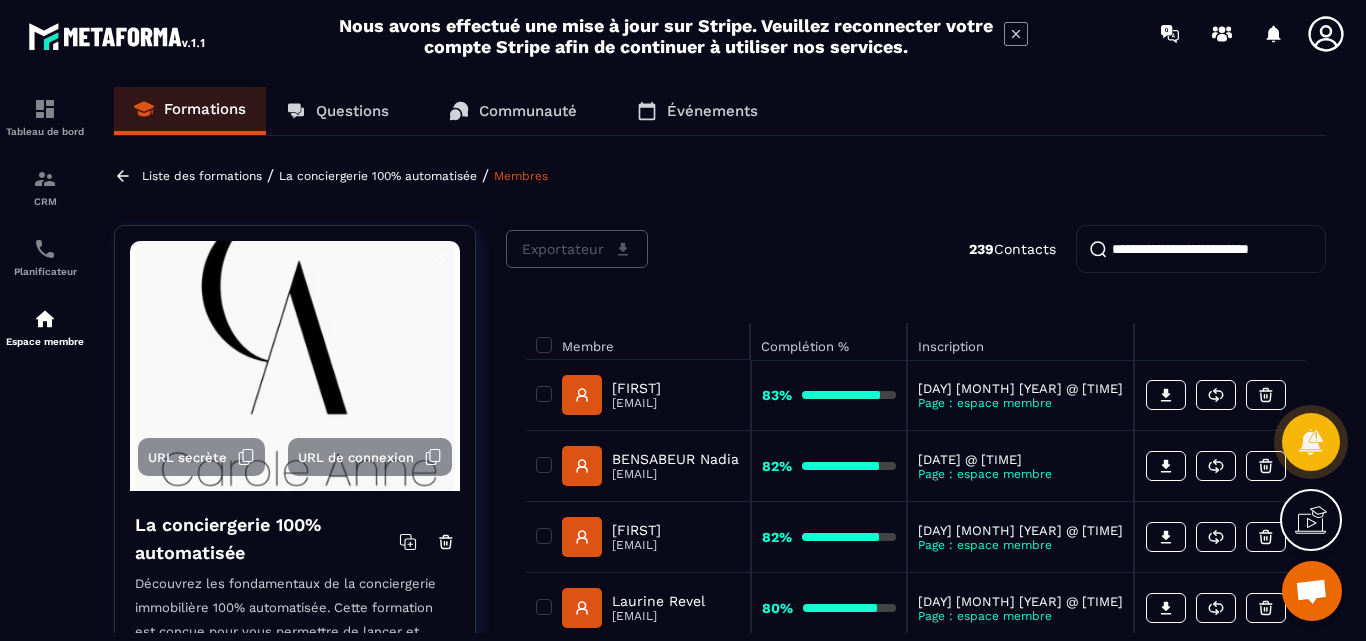 paste on "**********" 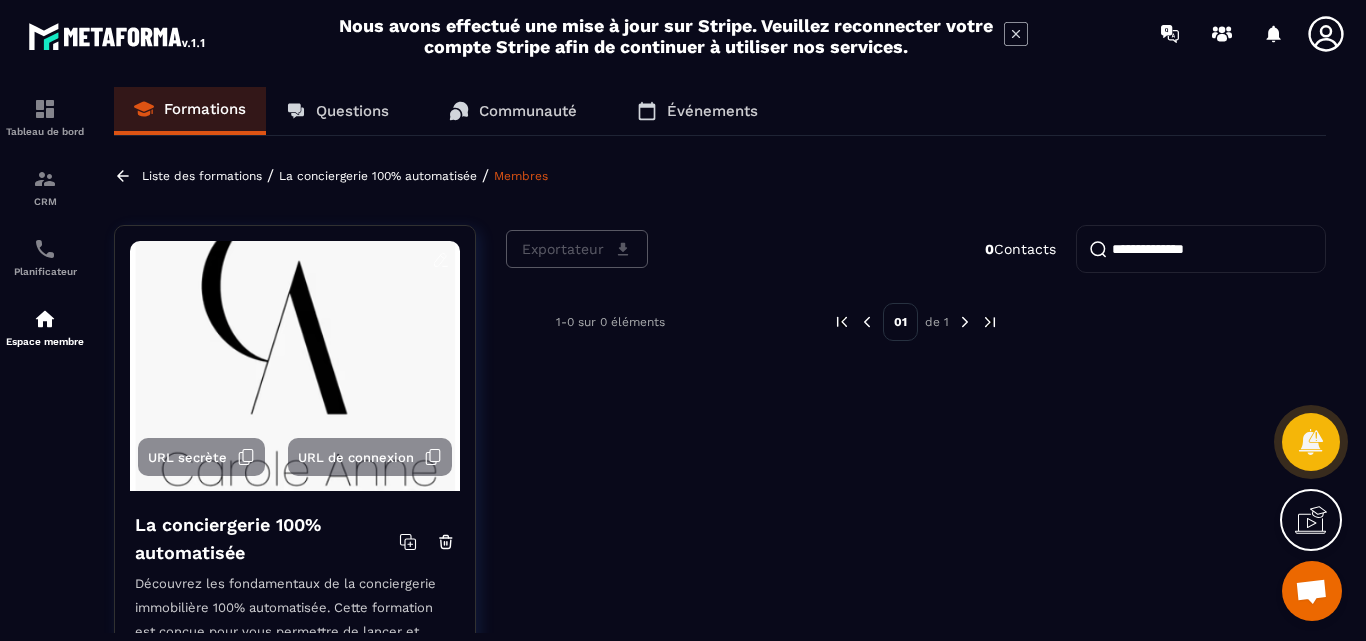 type on "**********" 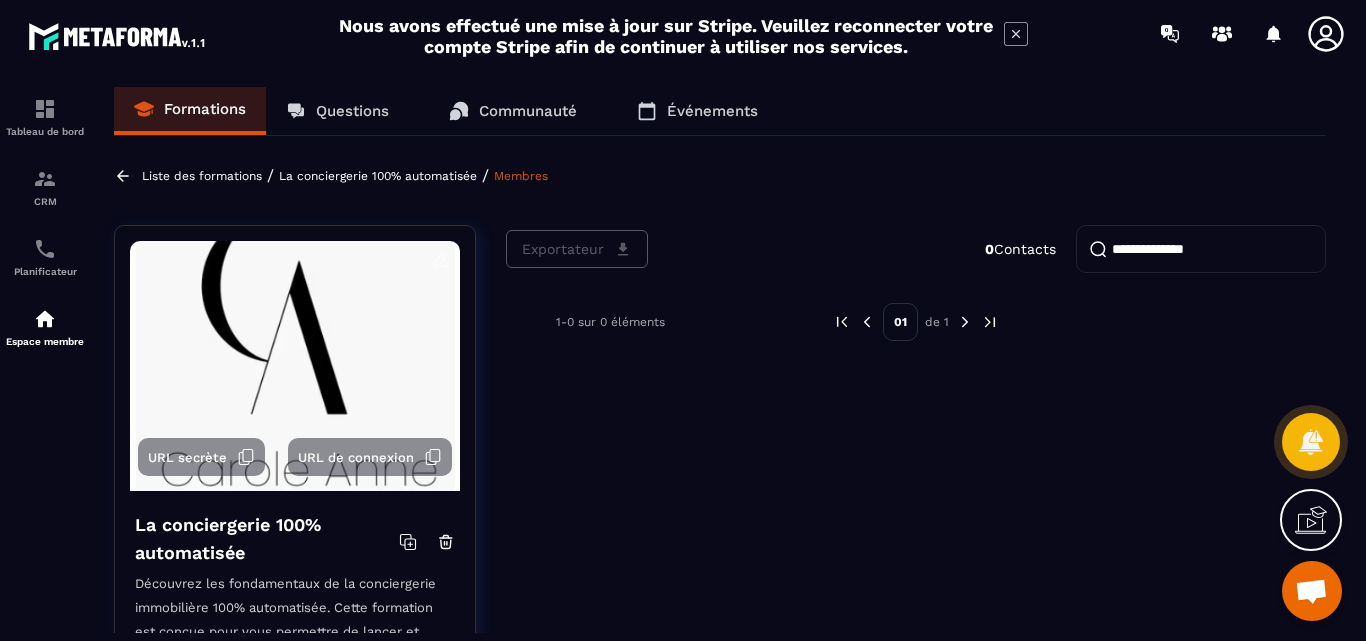 click on "**********" at bounding box center [1201, 249] 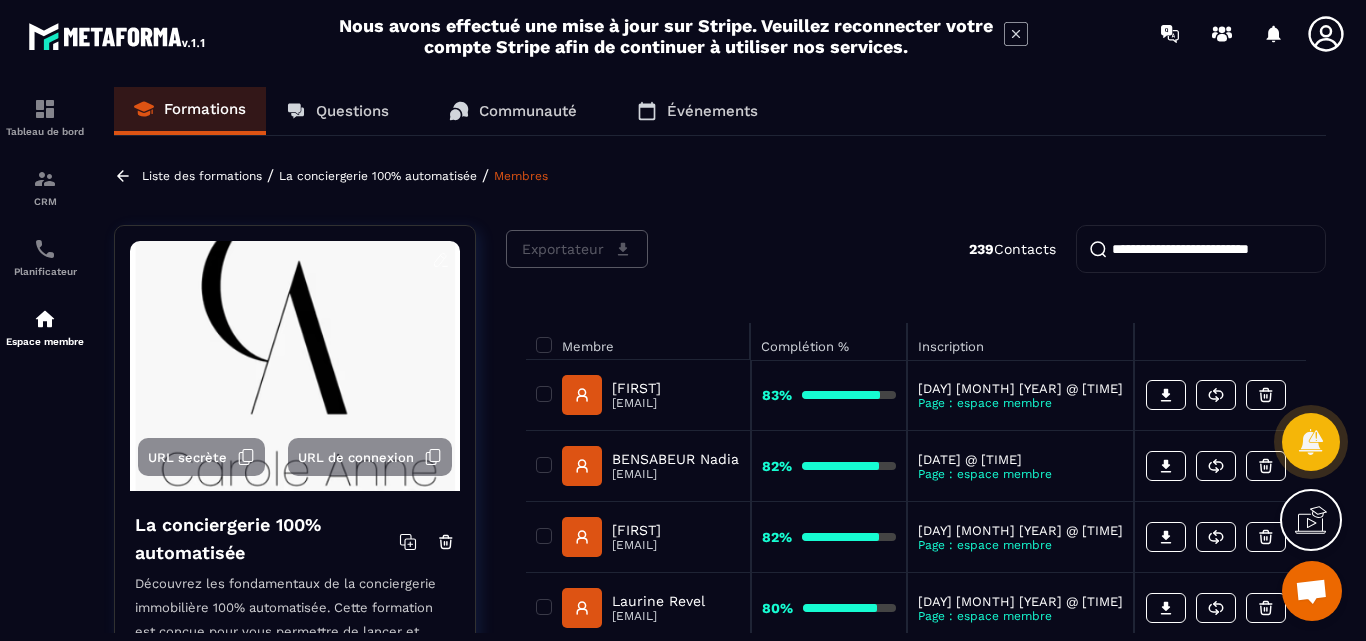 paste on "**********" 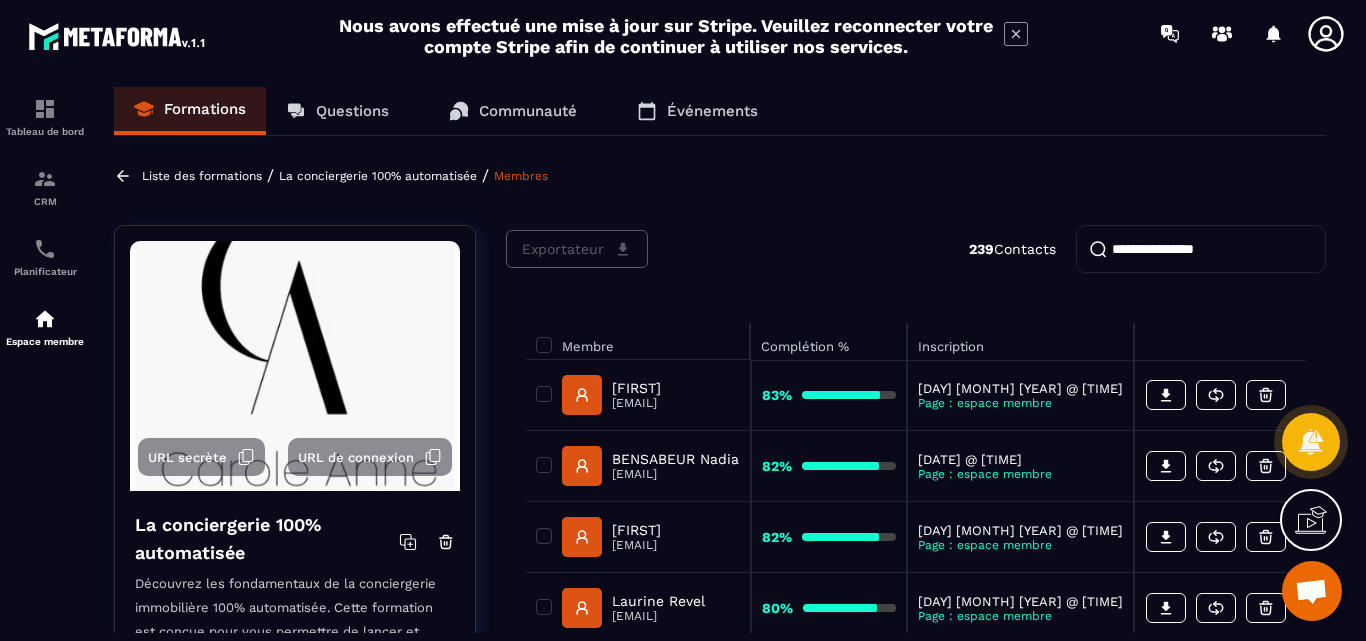 type on "**********" 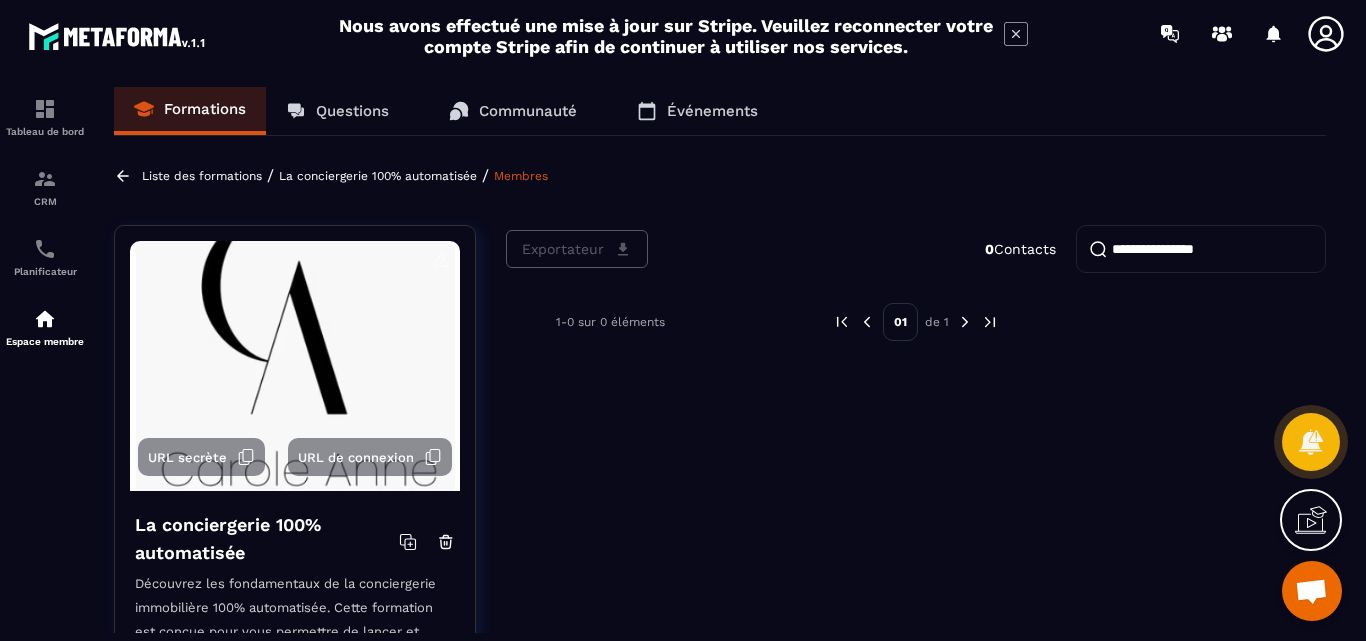 click on "**********" at bounding box center (1201, 249) 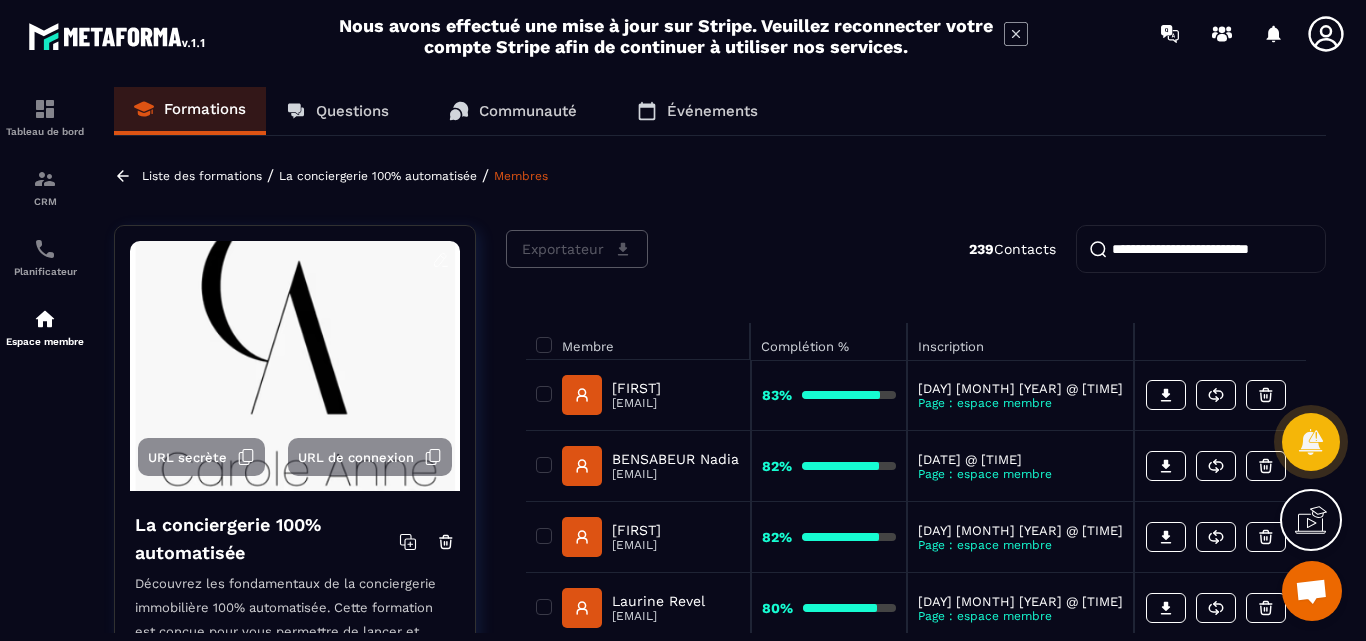 click at bounding box center (1201, 249) 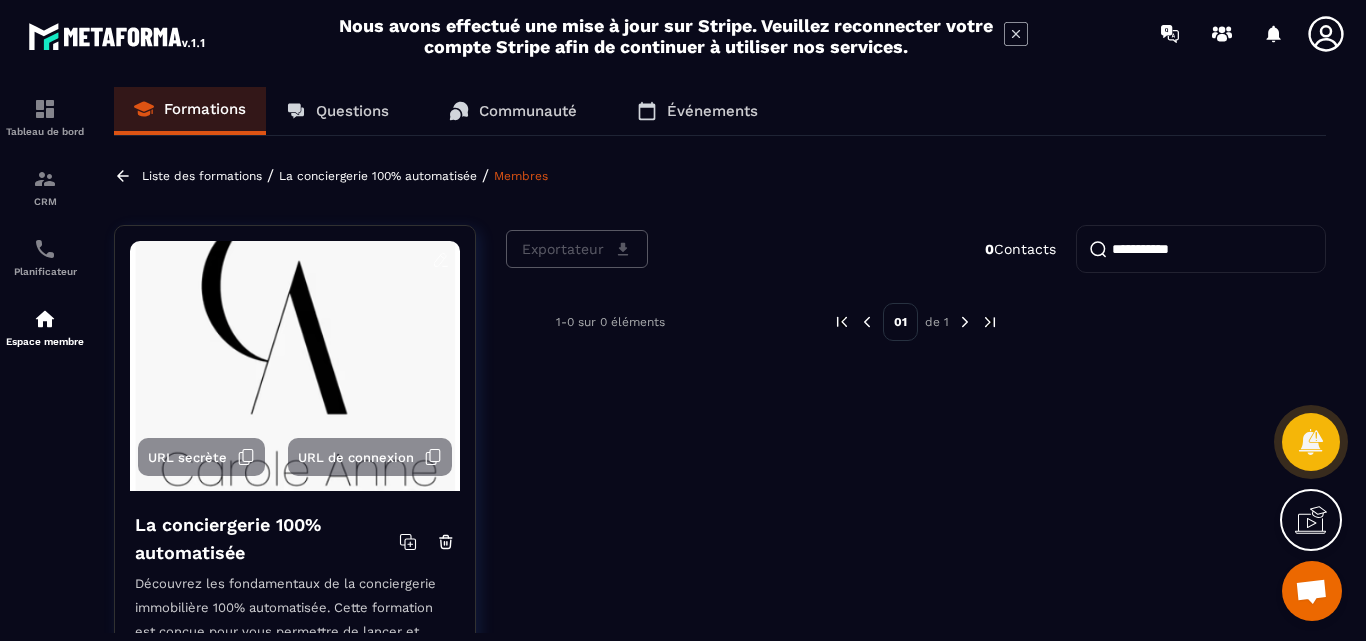 click on "**********" at bounding box center (1201, 249) 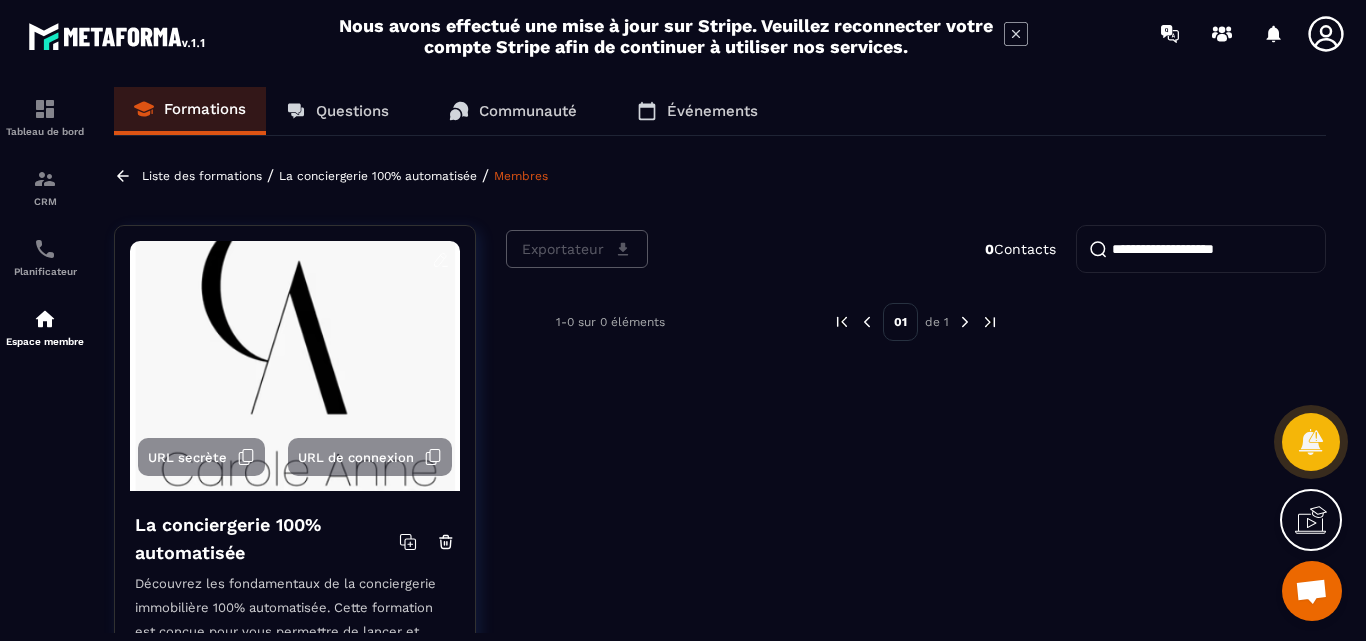 type on "**********" 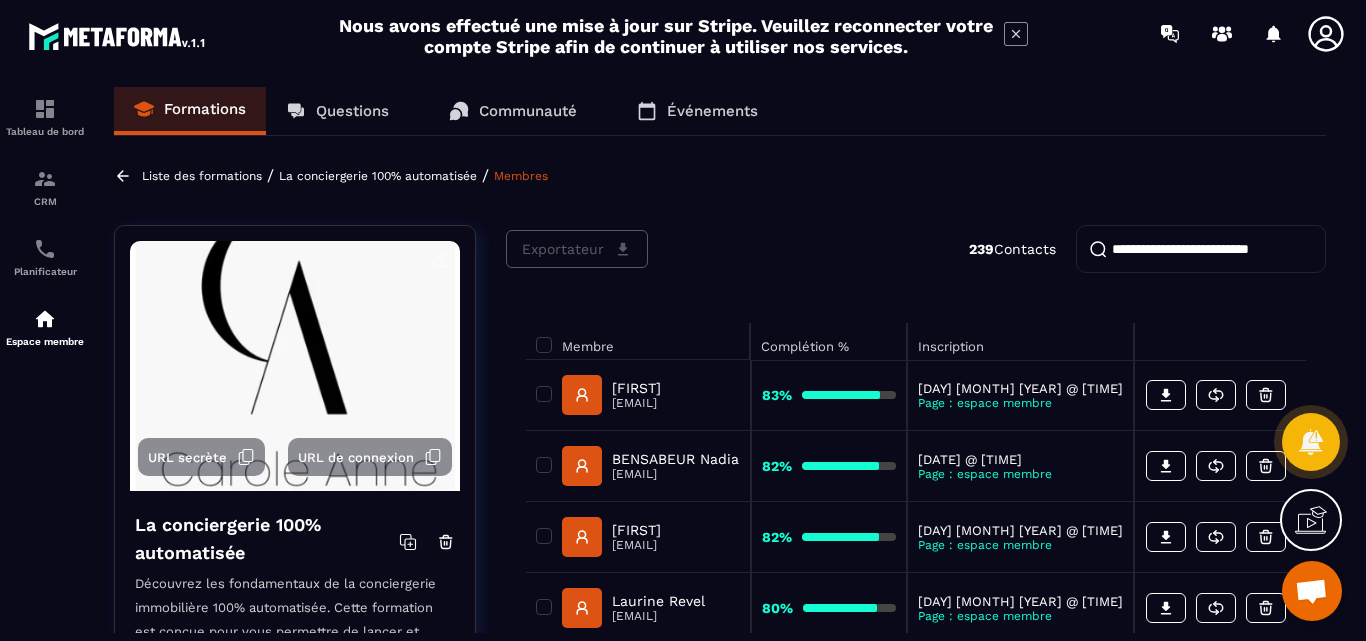 paste on "**********" 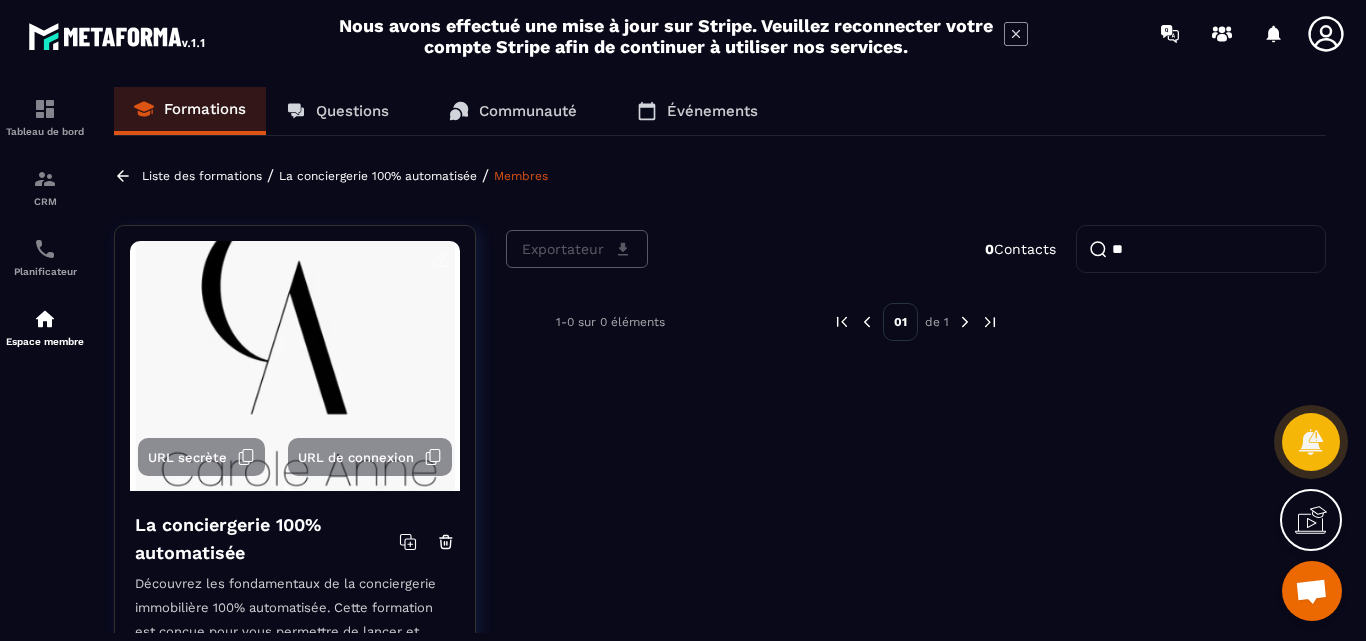 type on "*" 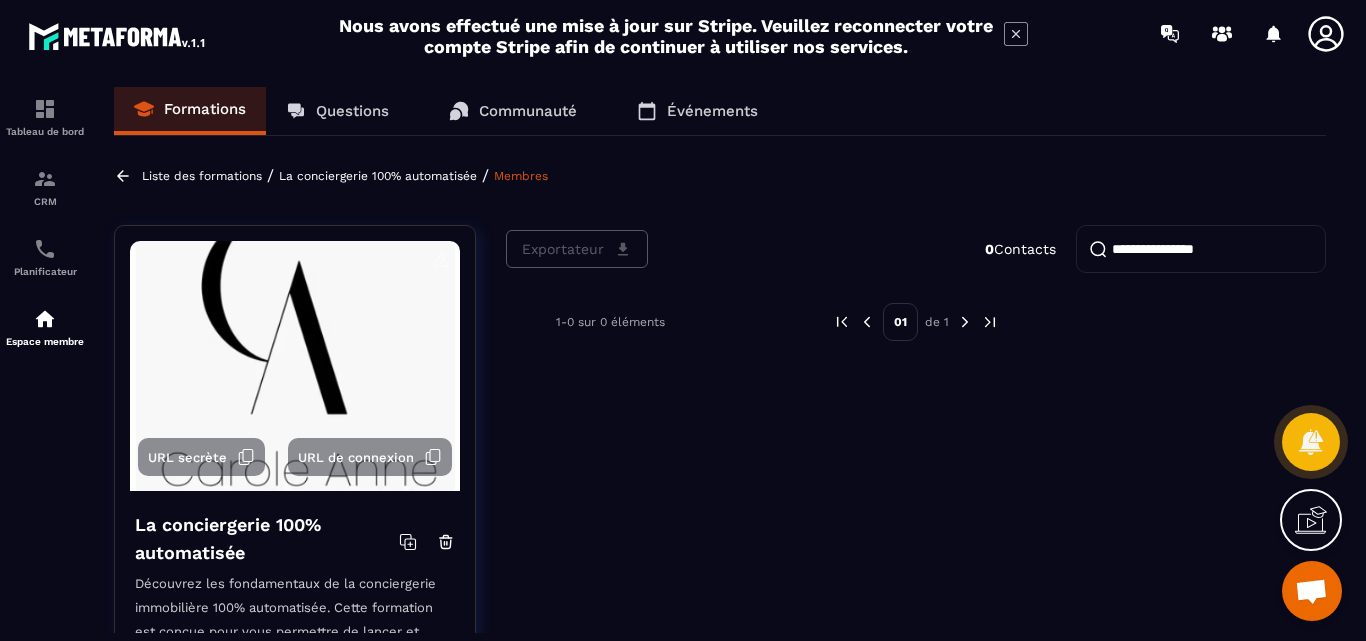 click on "**********" at bounding box center (1201, 249) 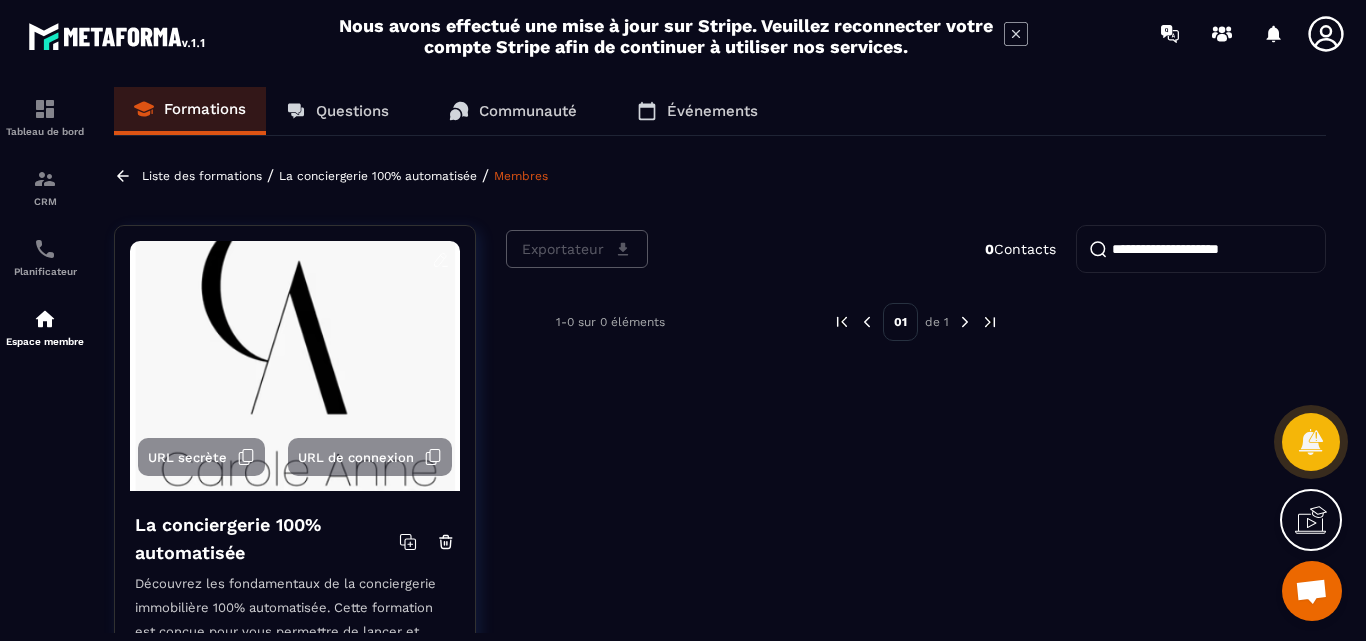 type on "**********" 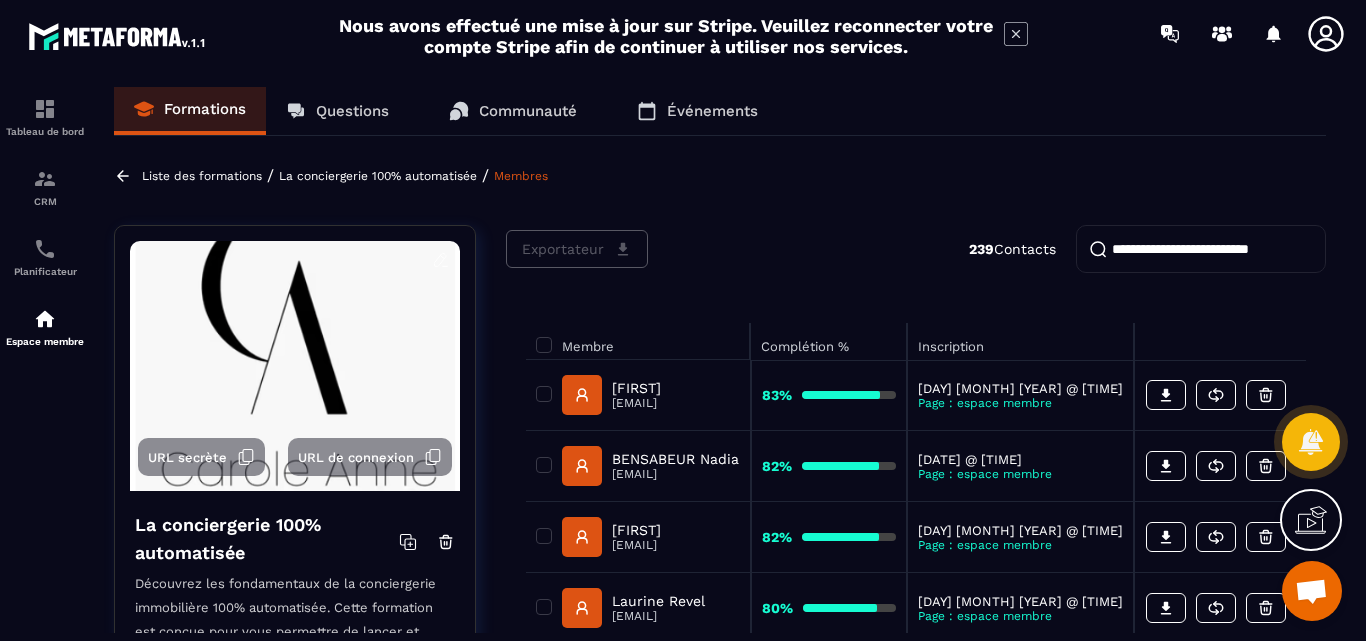 paste on "**********" 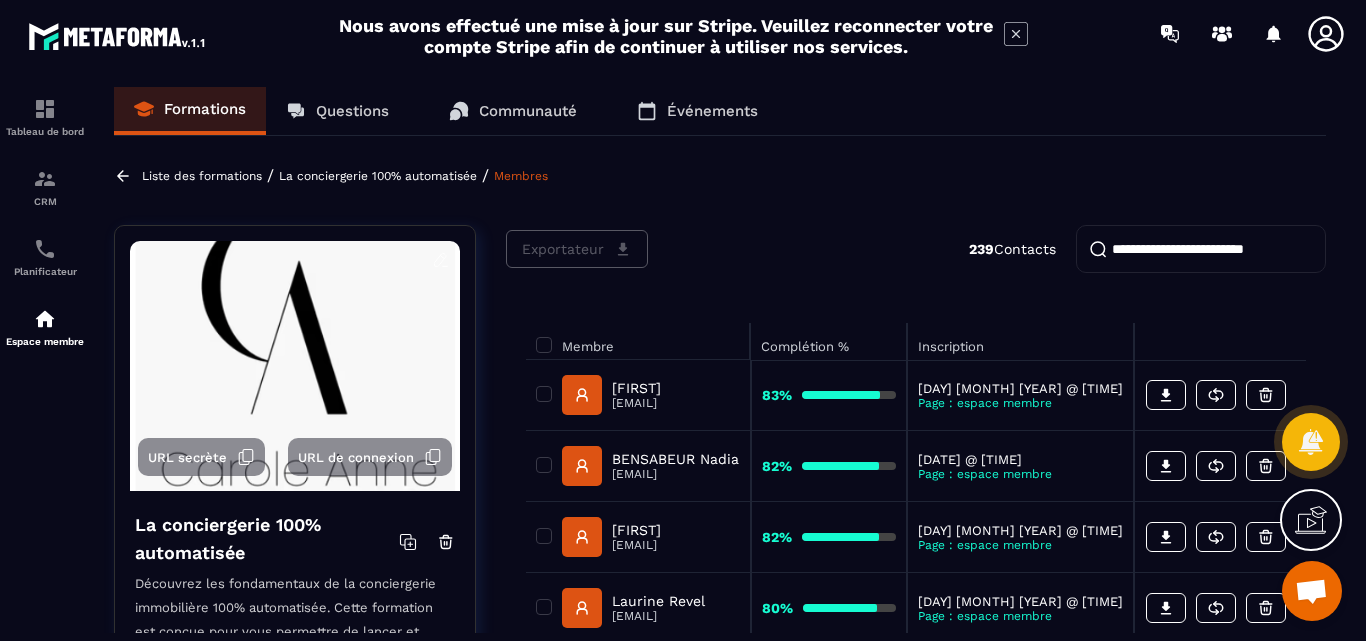scroll, scrollTop: 0, scrollLeft: 17, axis: horizontal 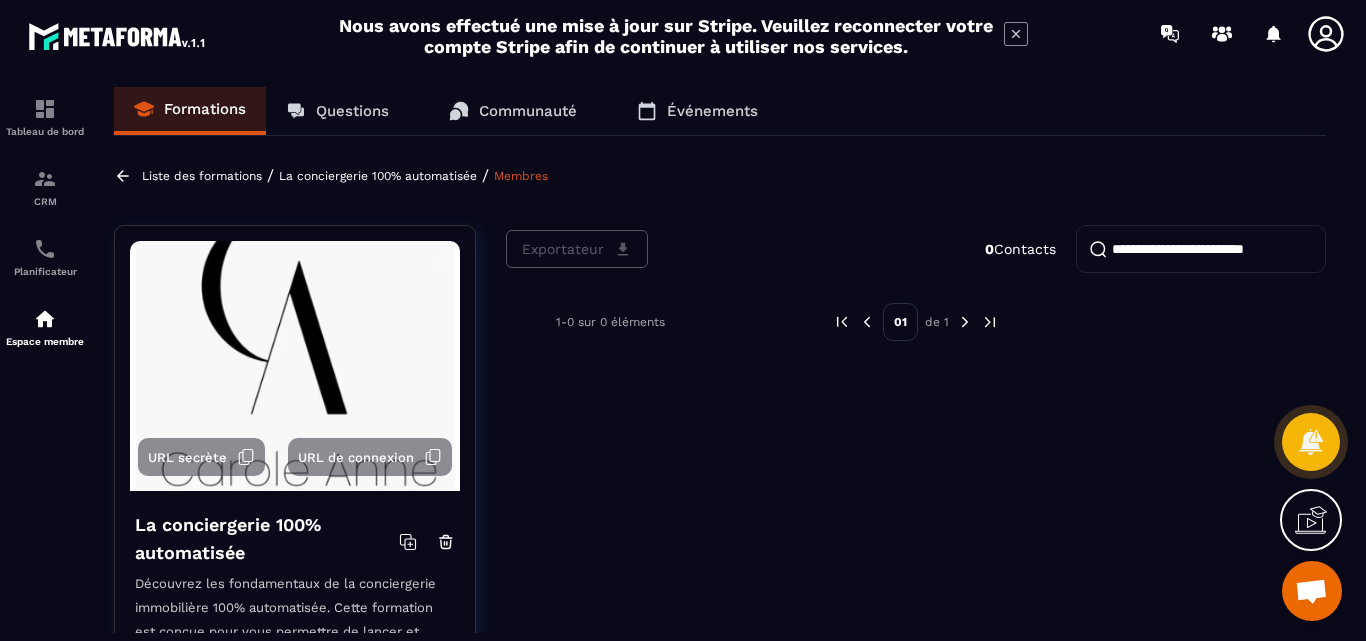 click on "**********" at bounding box center (1201, 249) 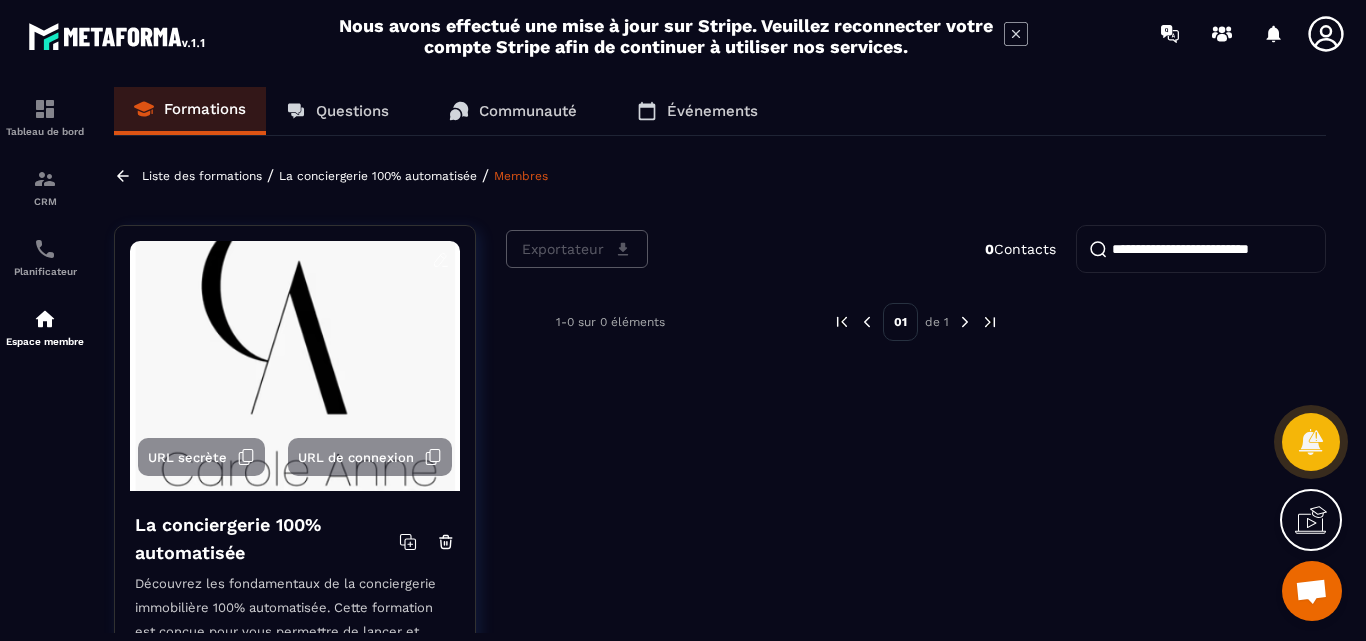 scroll, scrollTop: 0, scrollLeft: 0, axis: both 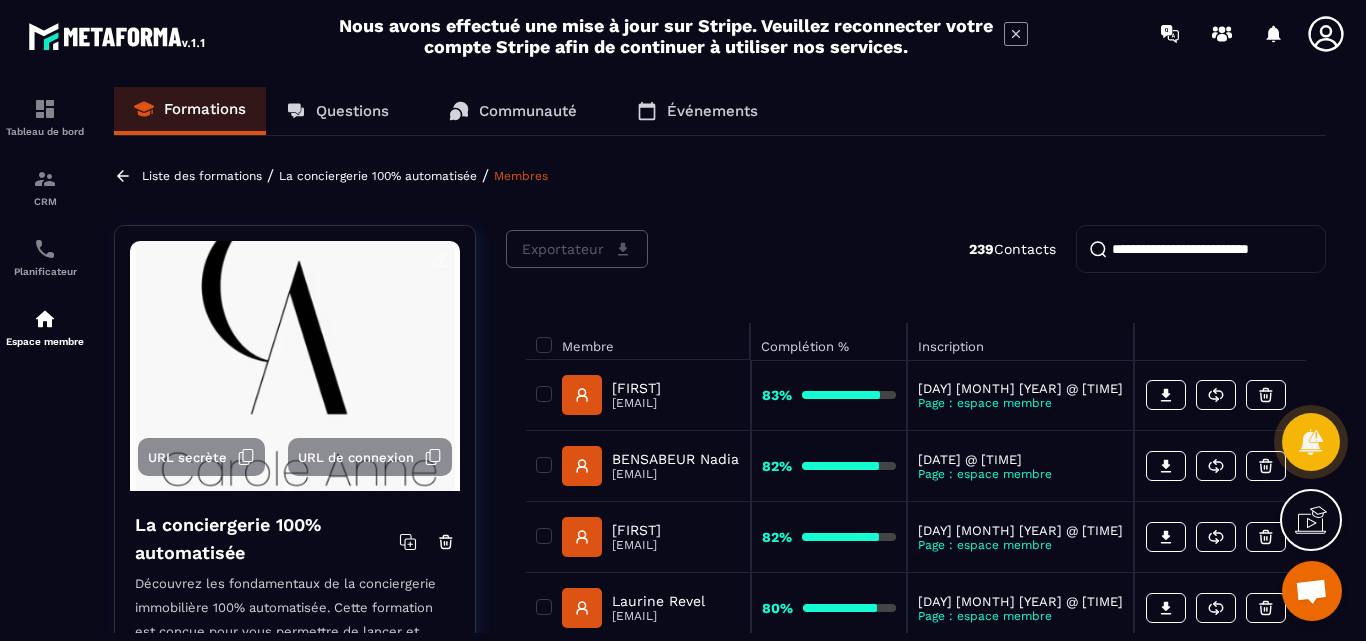 paste on "**********" 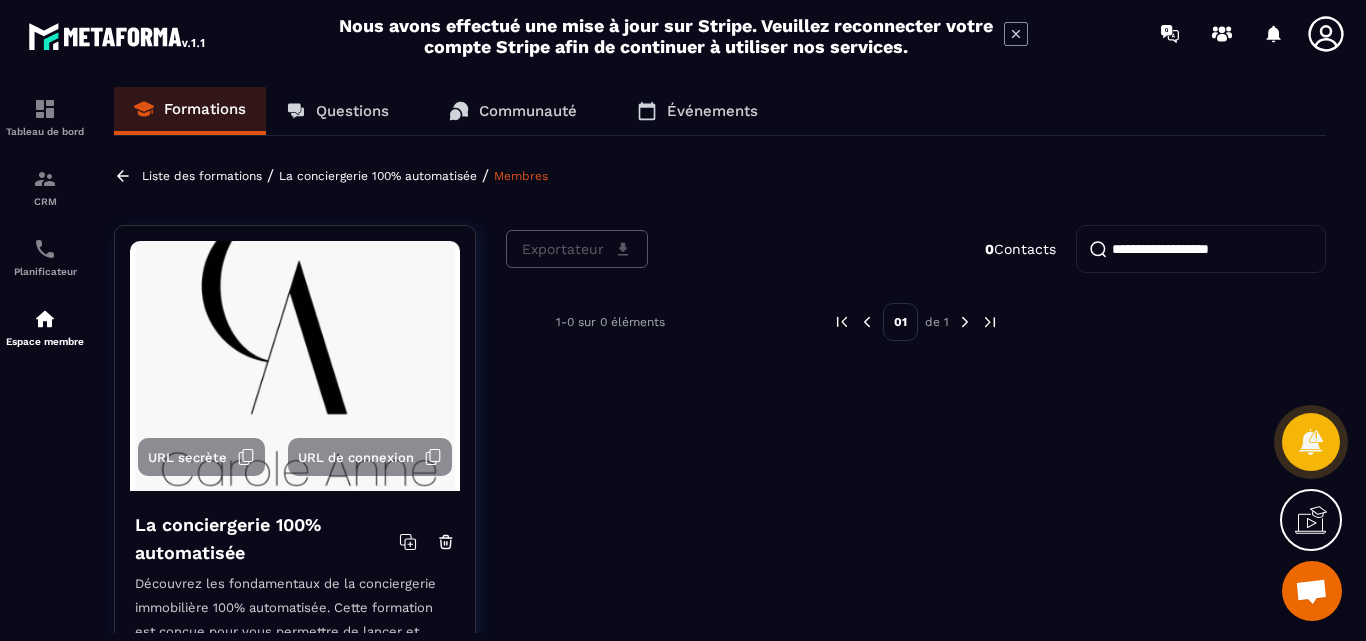 click on "**********" at bounding box center [1201, 249] 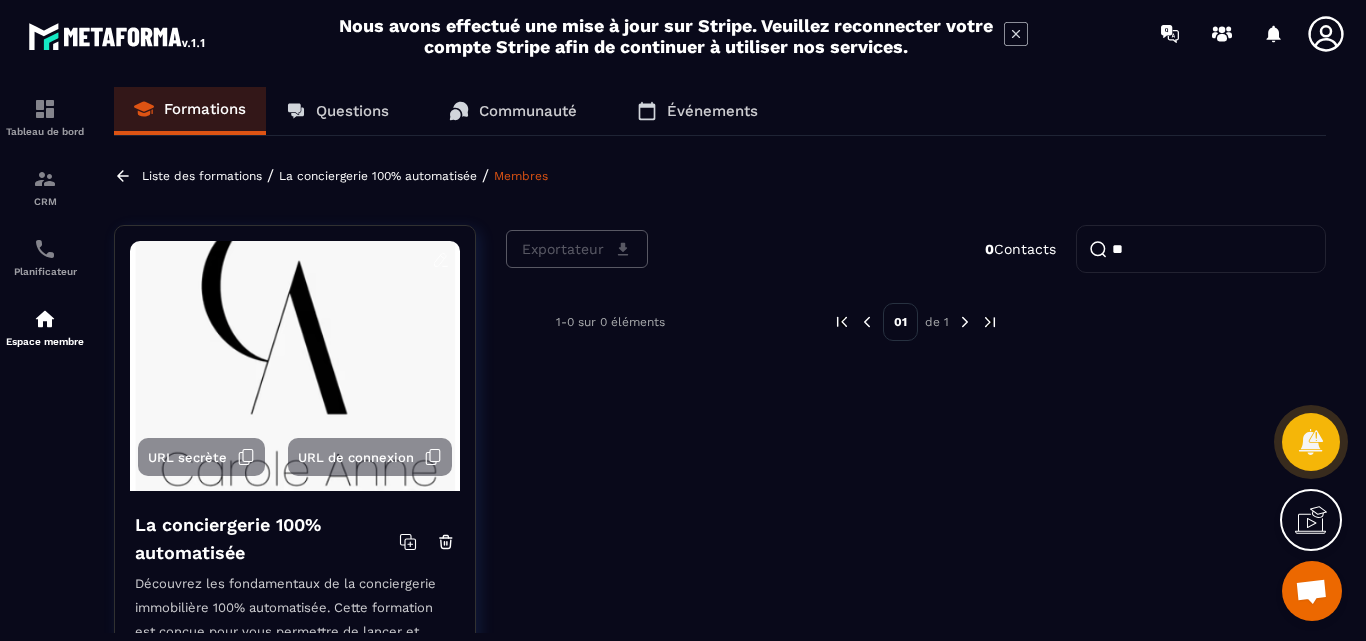 type on "*" 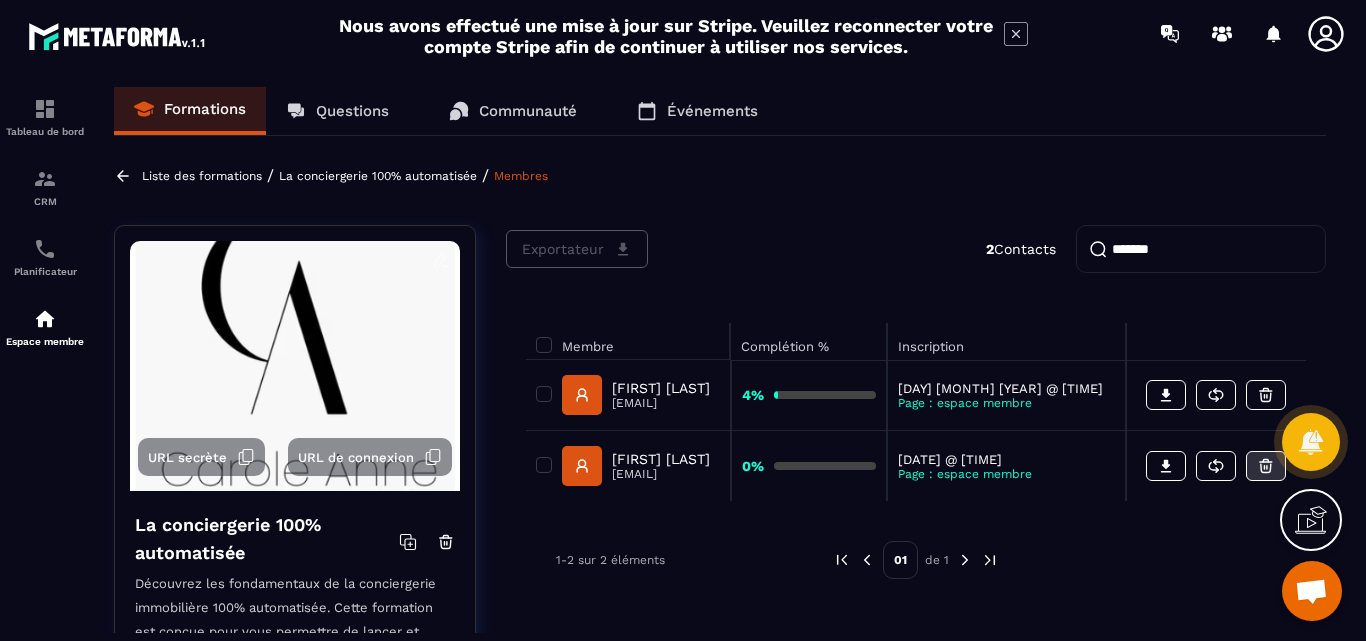 click 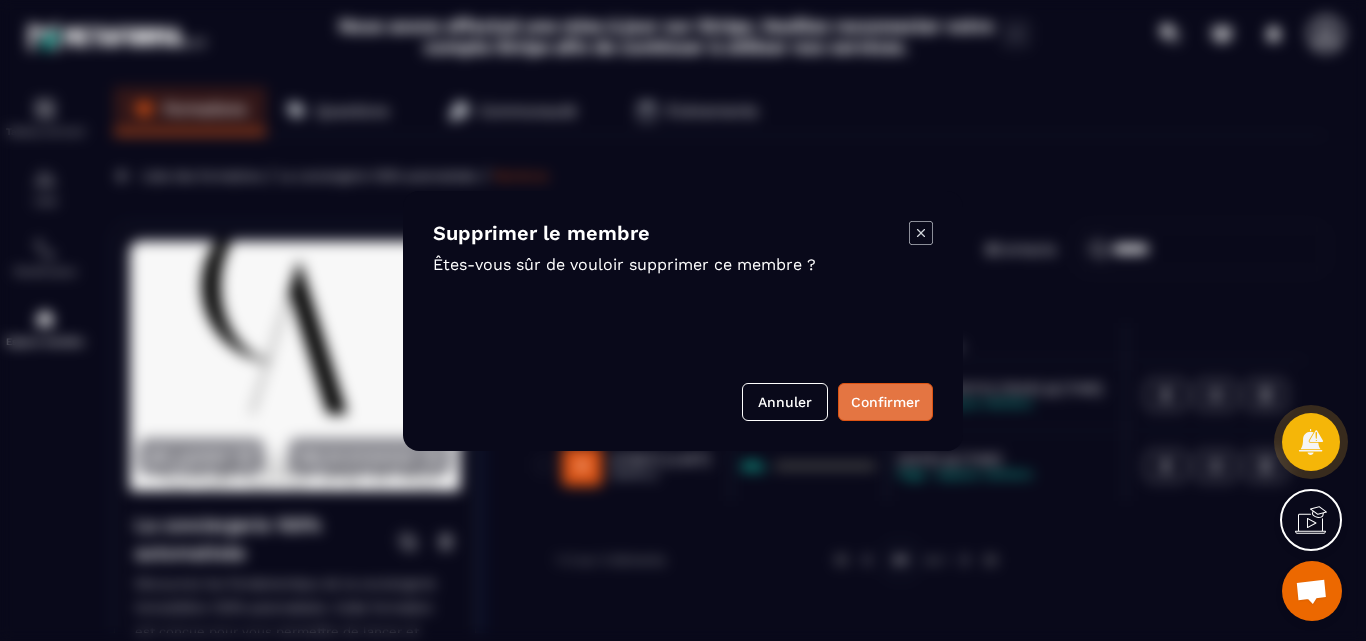 click on "Confirmer" at bounding box center [885, 402] 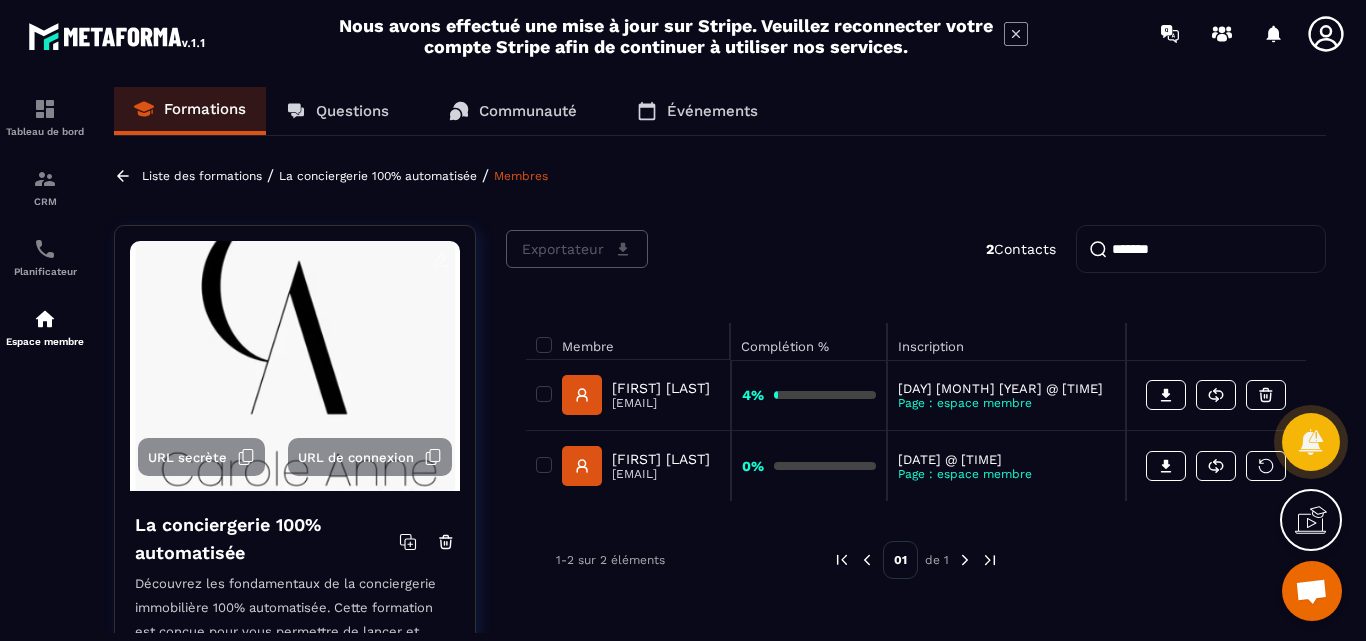 click on "*******" at bounding box center (1201, 249) 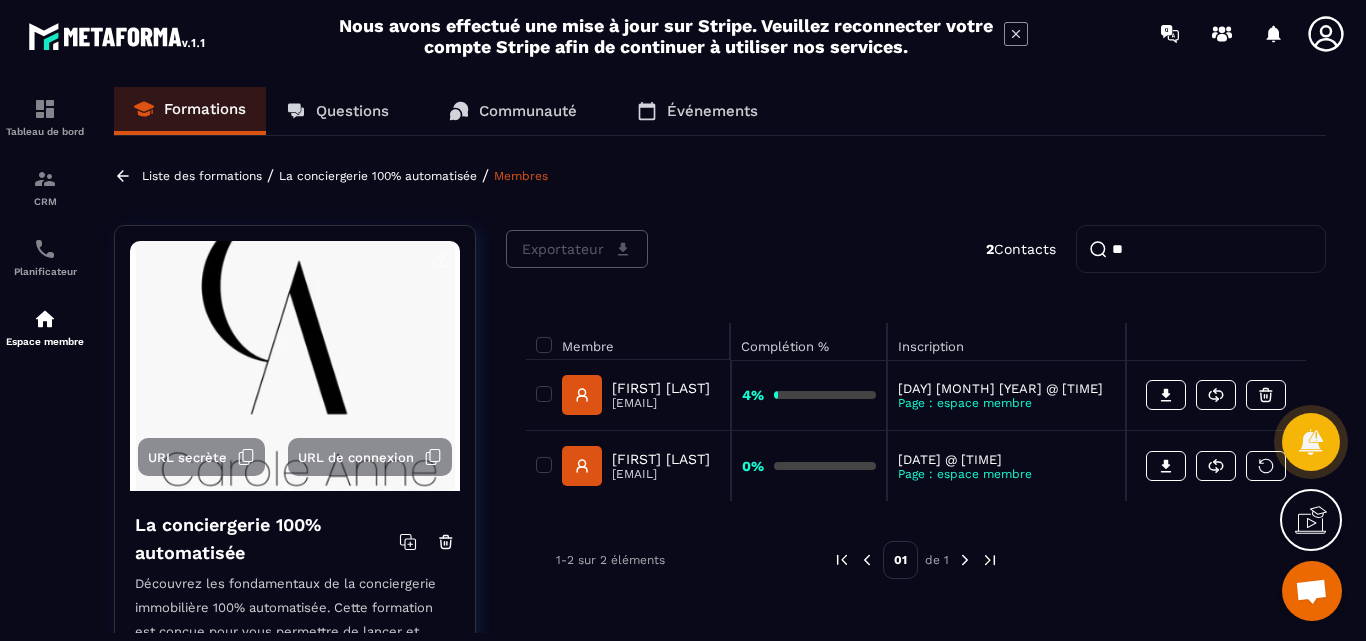 type on "*" 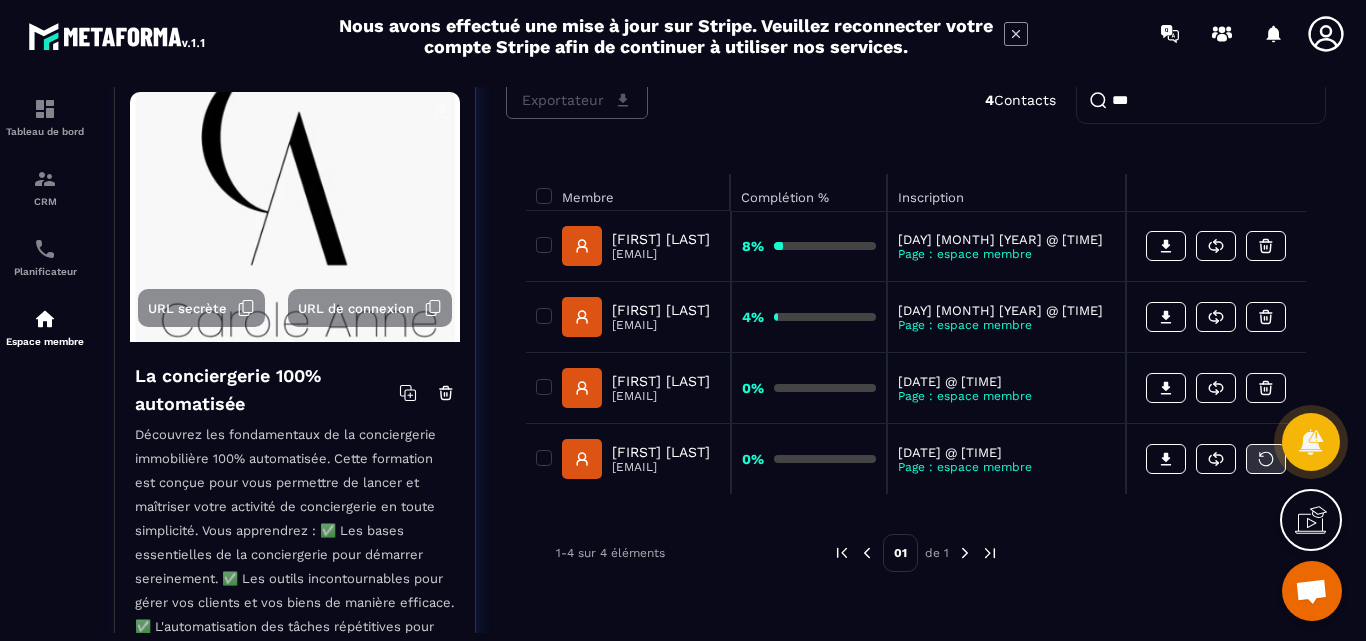scroll, scrollTop: 200, scrollLeft: 0, axis: vertical 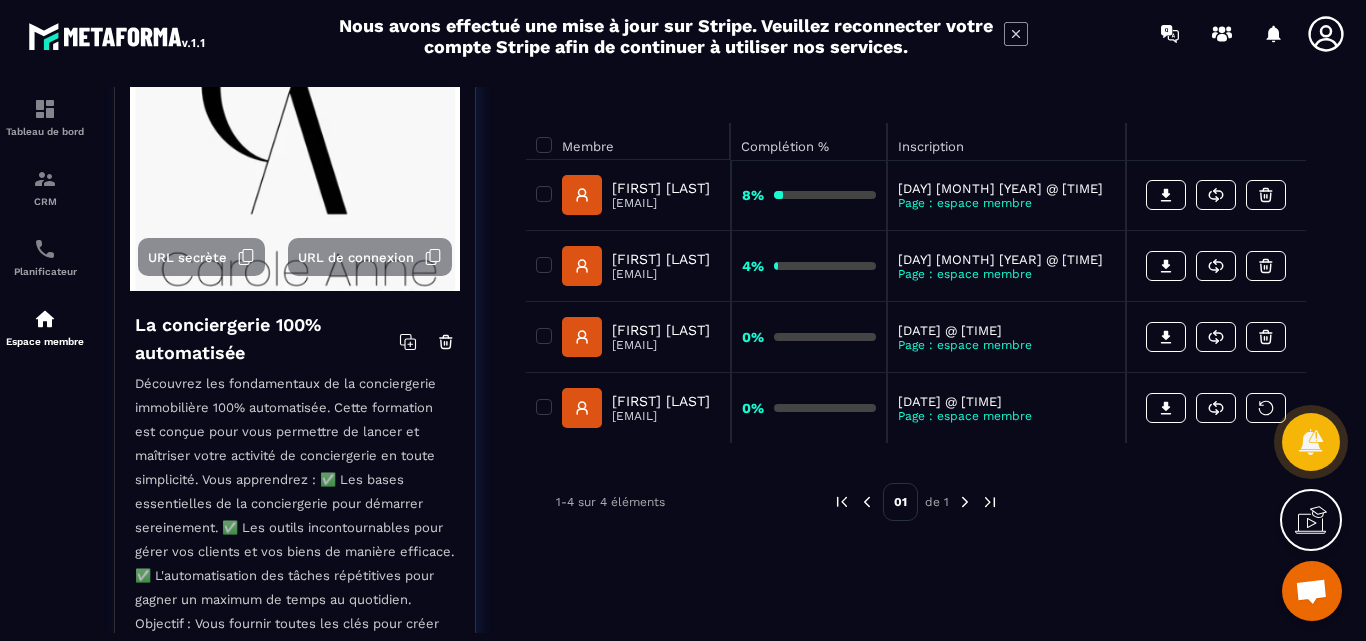 click at bounding box center [1152, 502] 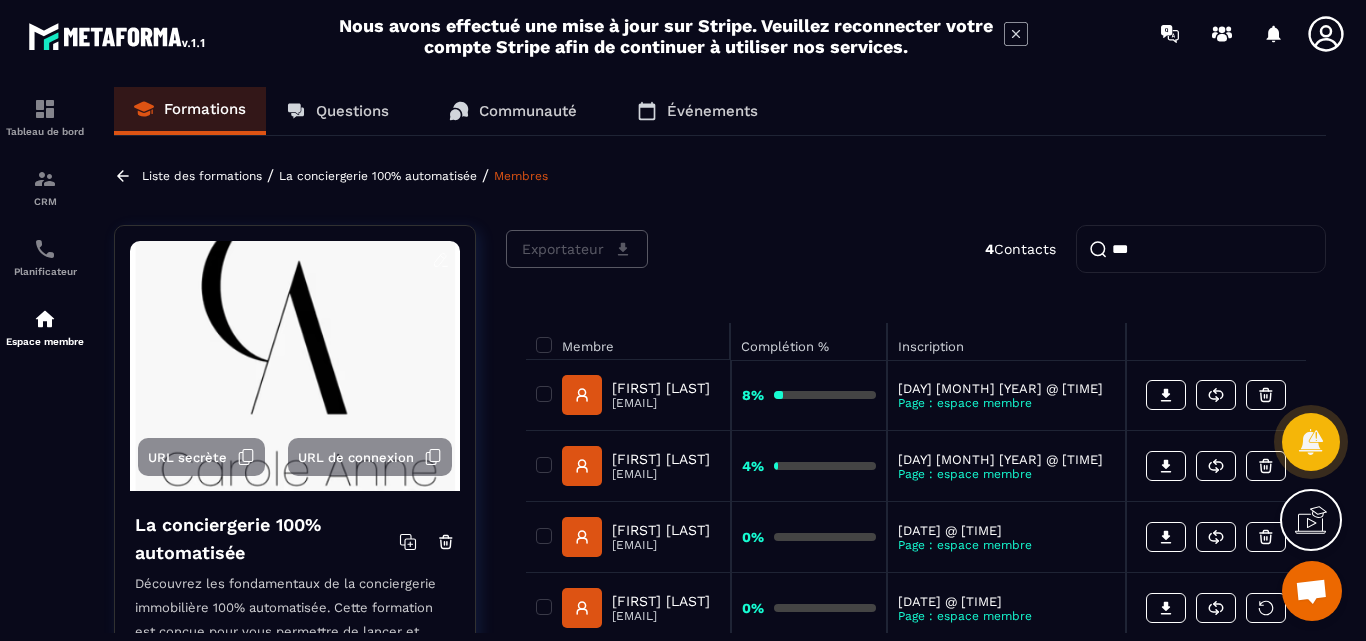 drag, startPoint x: 1217, startPoint y: 242, endPoint x: 1083, endPoint y: 257, distance: 134.83694 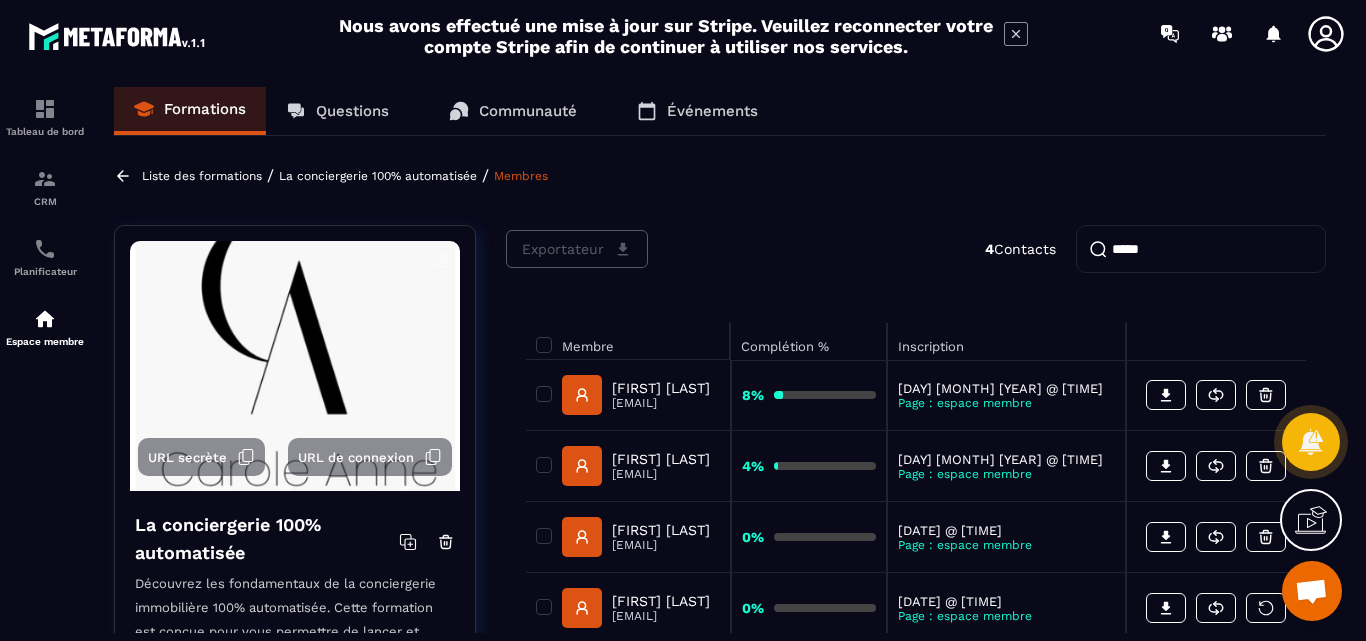 type on "*****" 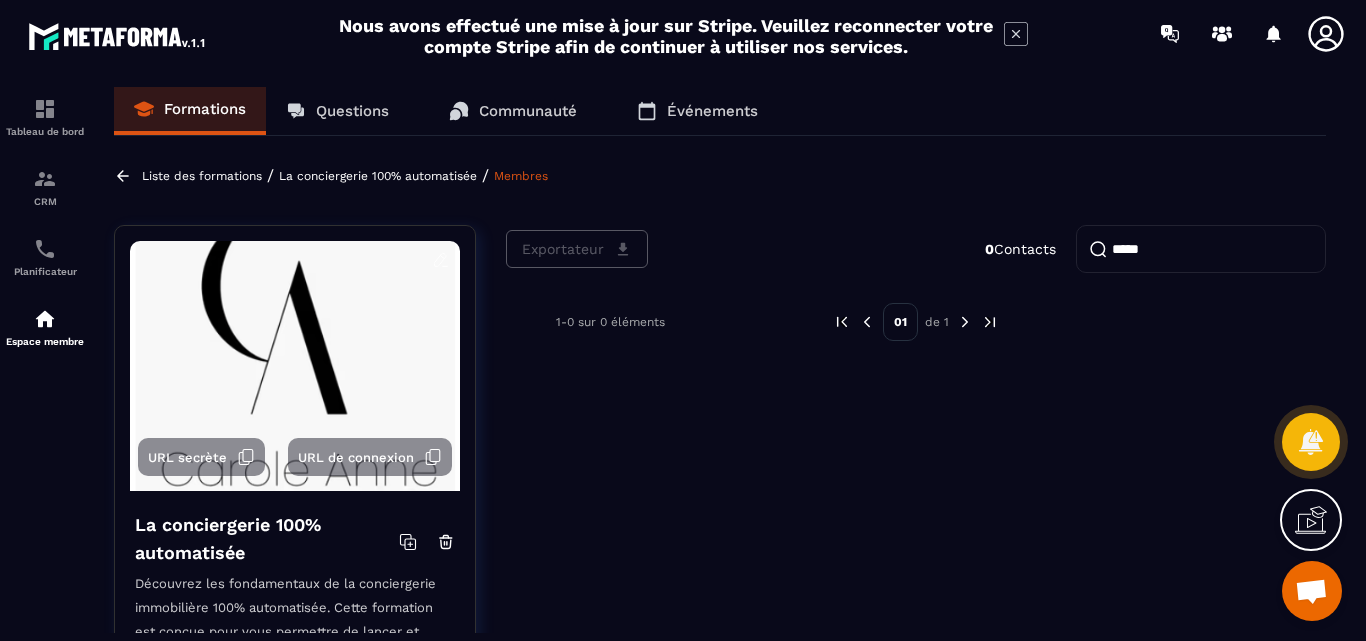 click on "*****" at bounding box center (1201, 249) 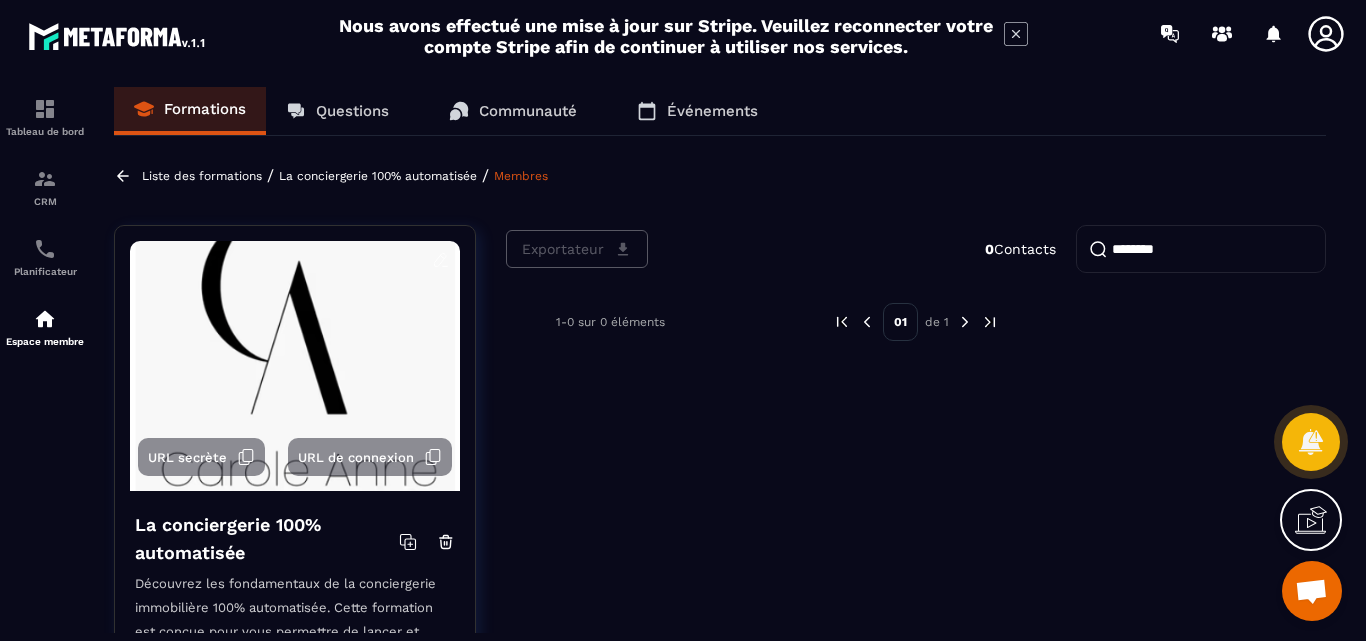 click on "********" at bounding box center (1201, 249) 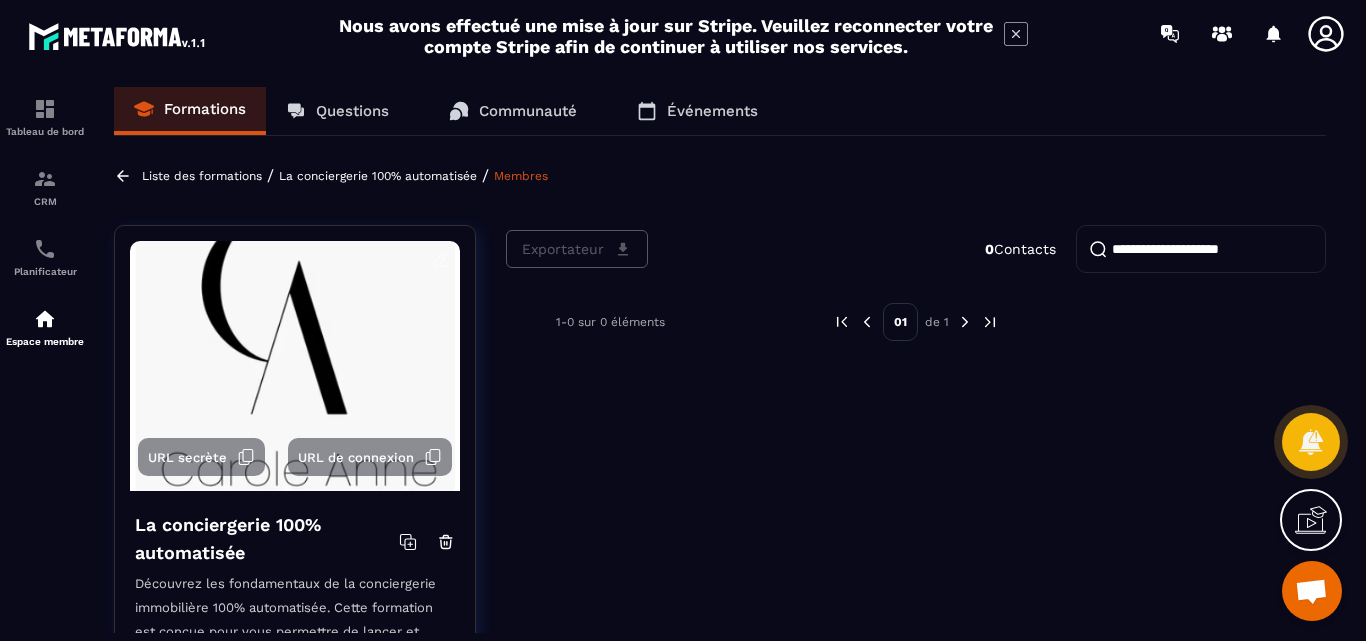 type on "**********" 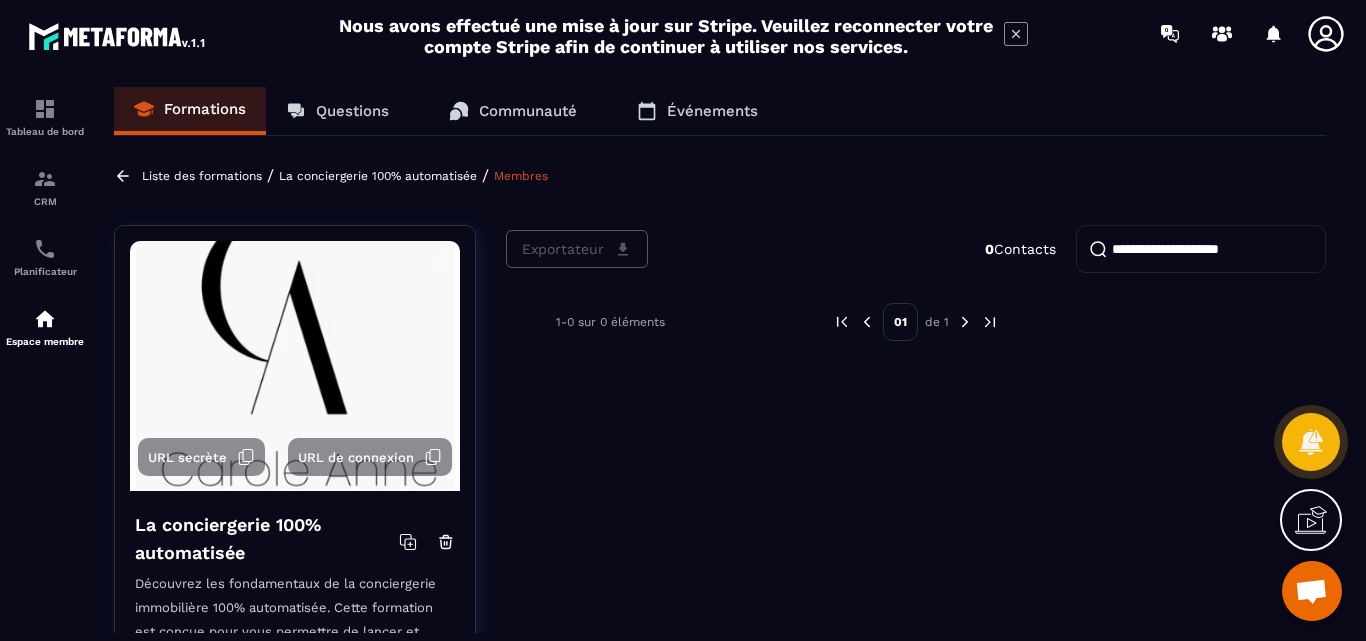 click on "**********" at bounding box center (1201, 249) 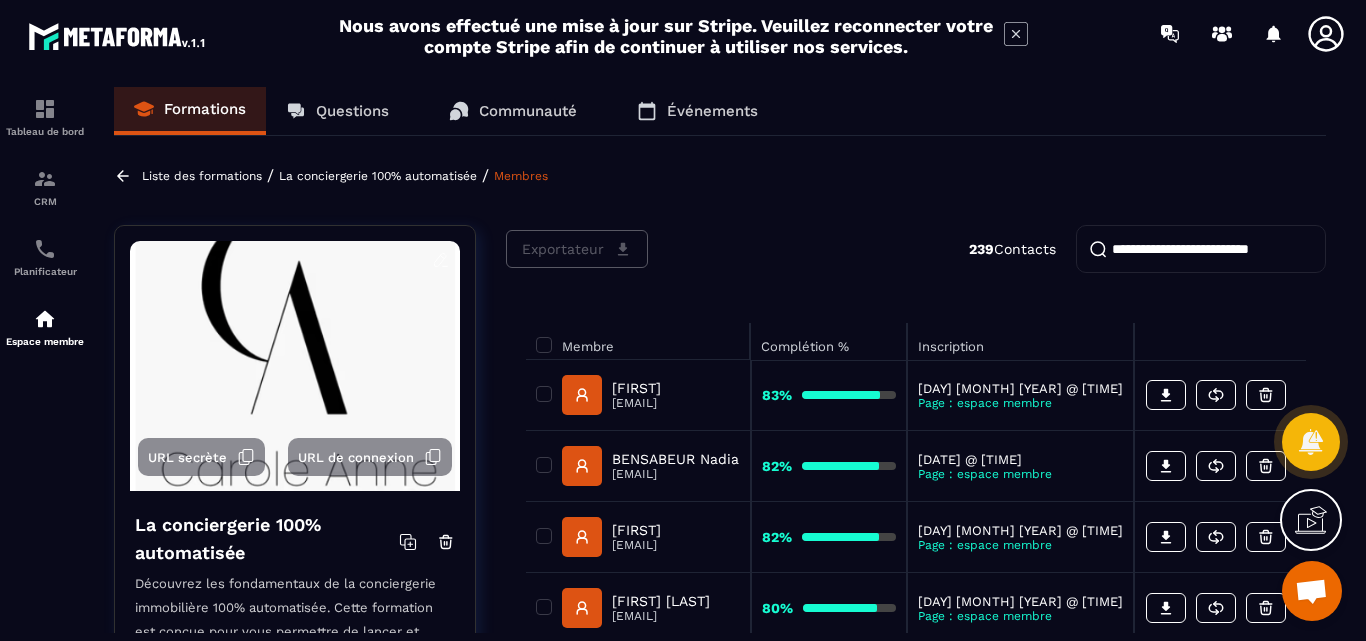 paste on "*******" 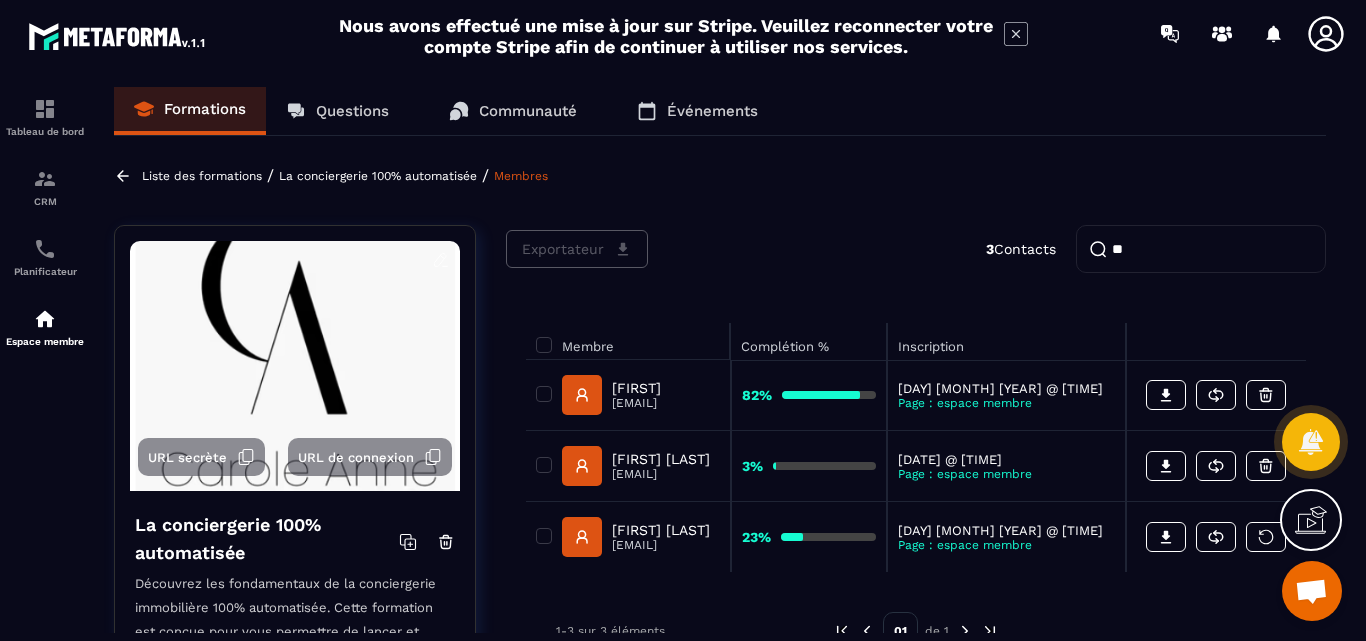 type on "*" 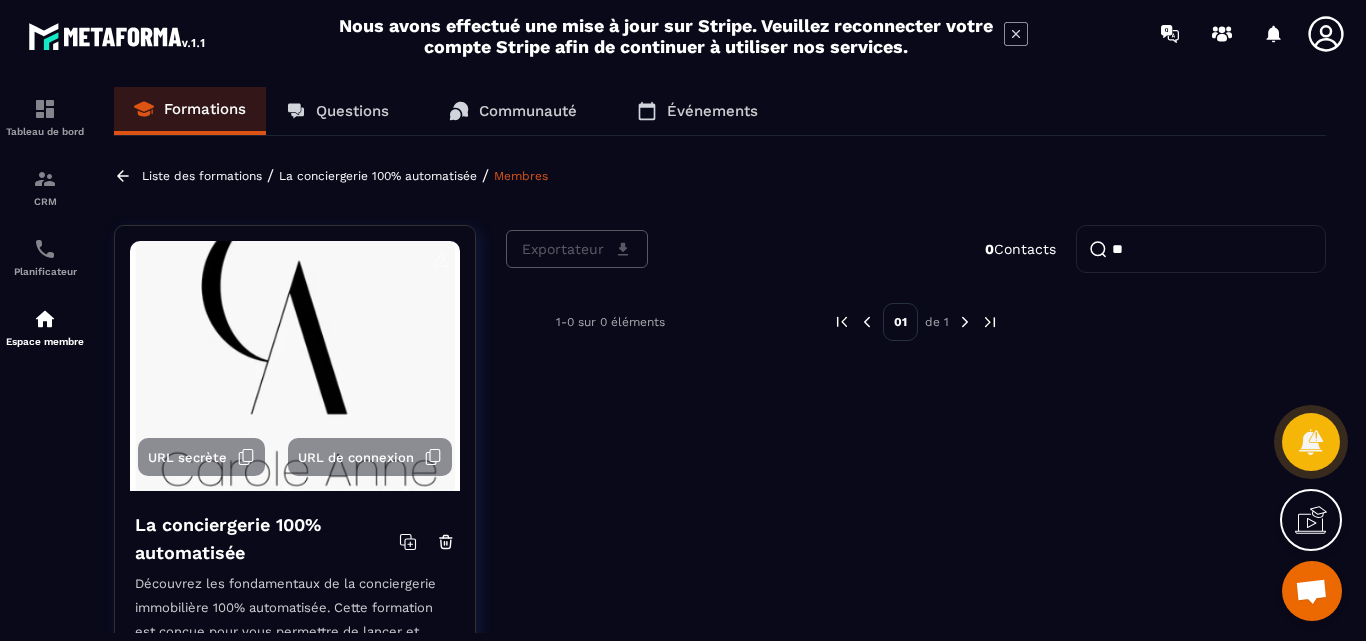 type on "*" 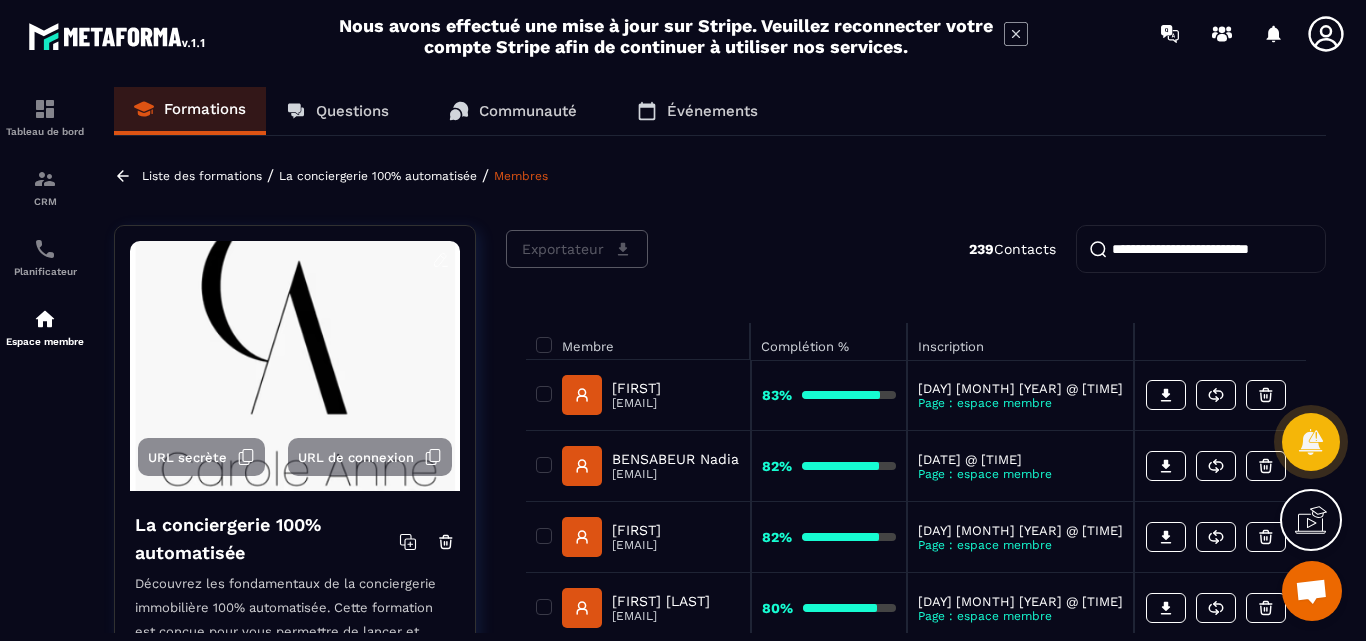 click at bounding box center (1201, 249) 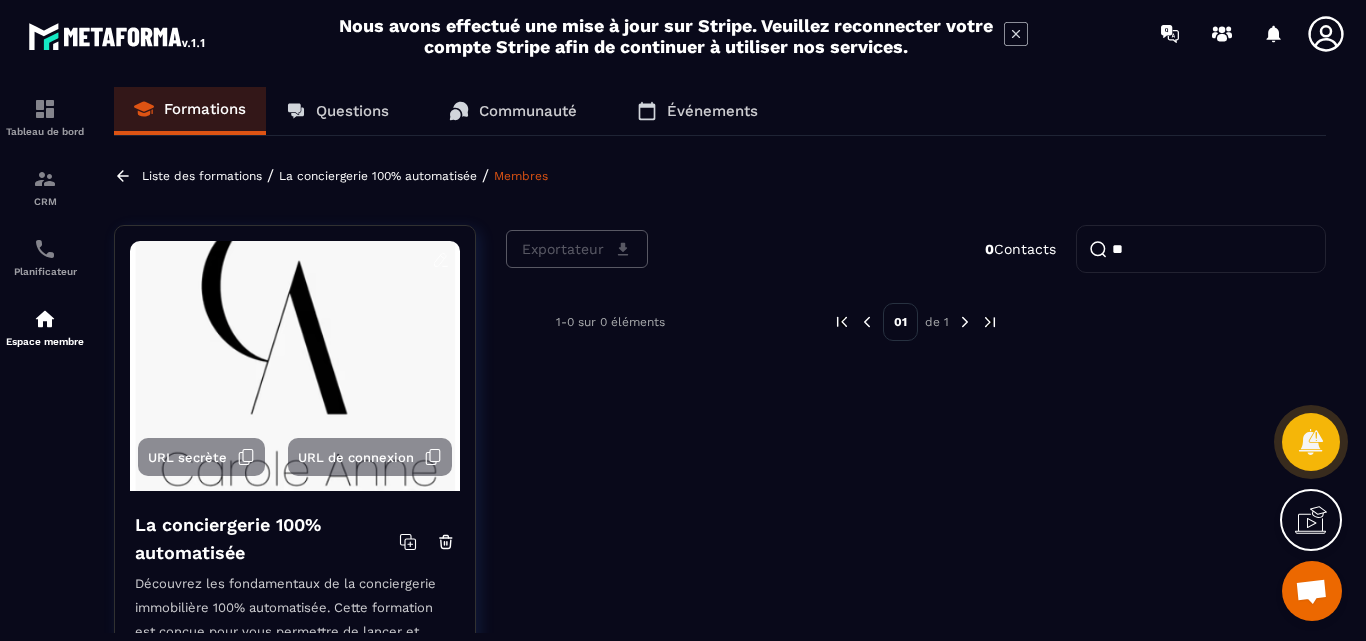 type on "*" 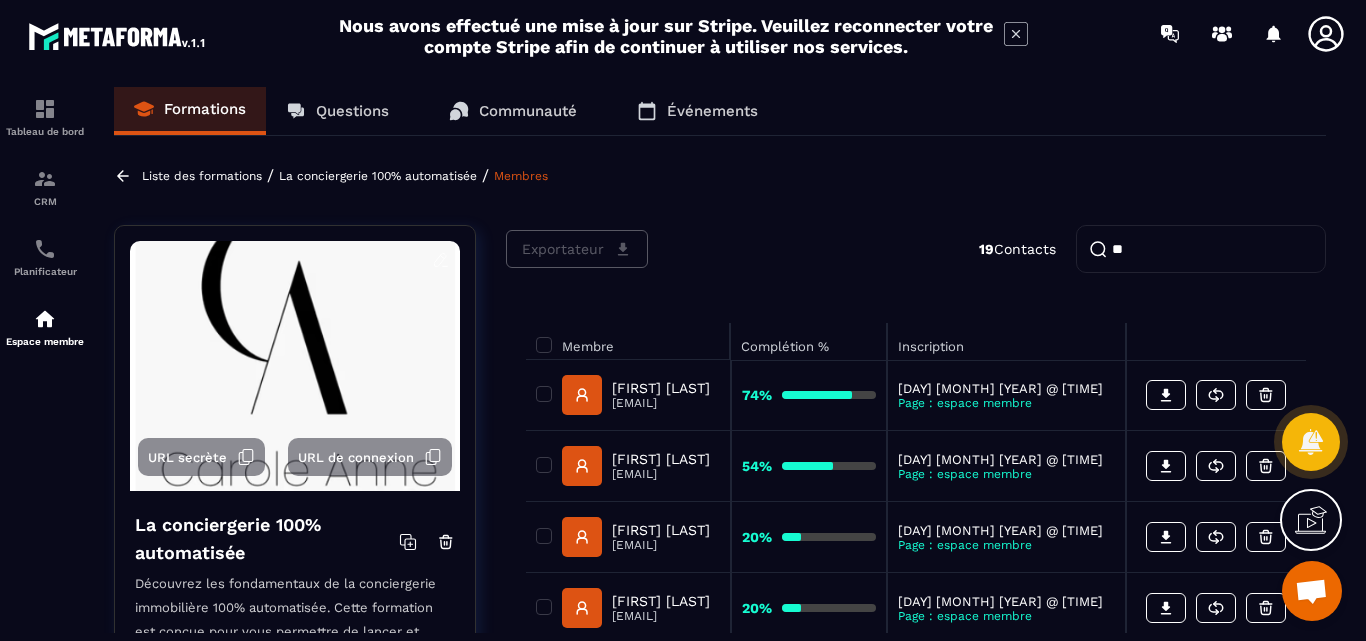 type on "*" 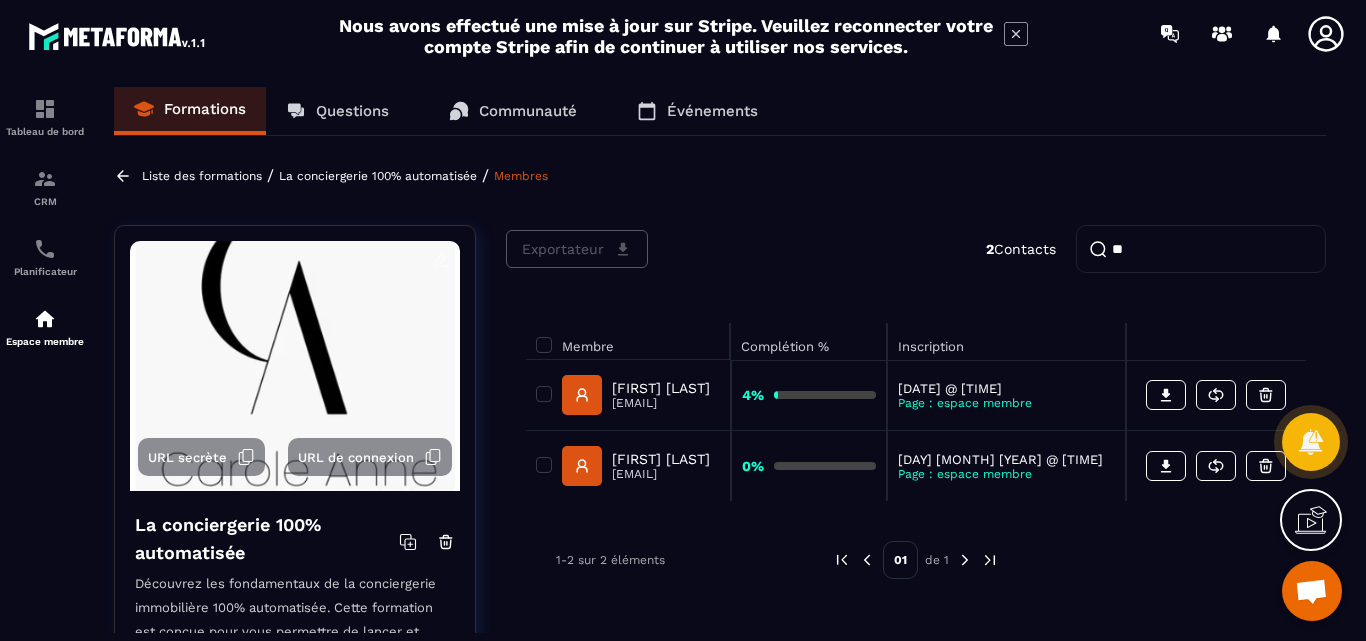 type on "*" 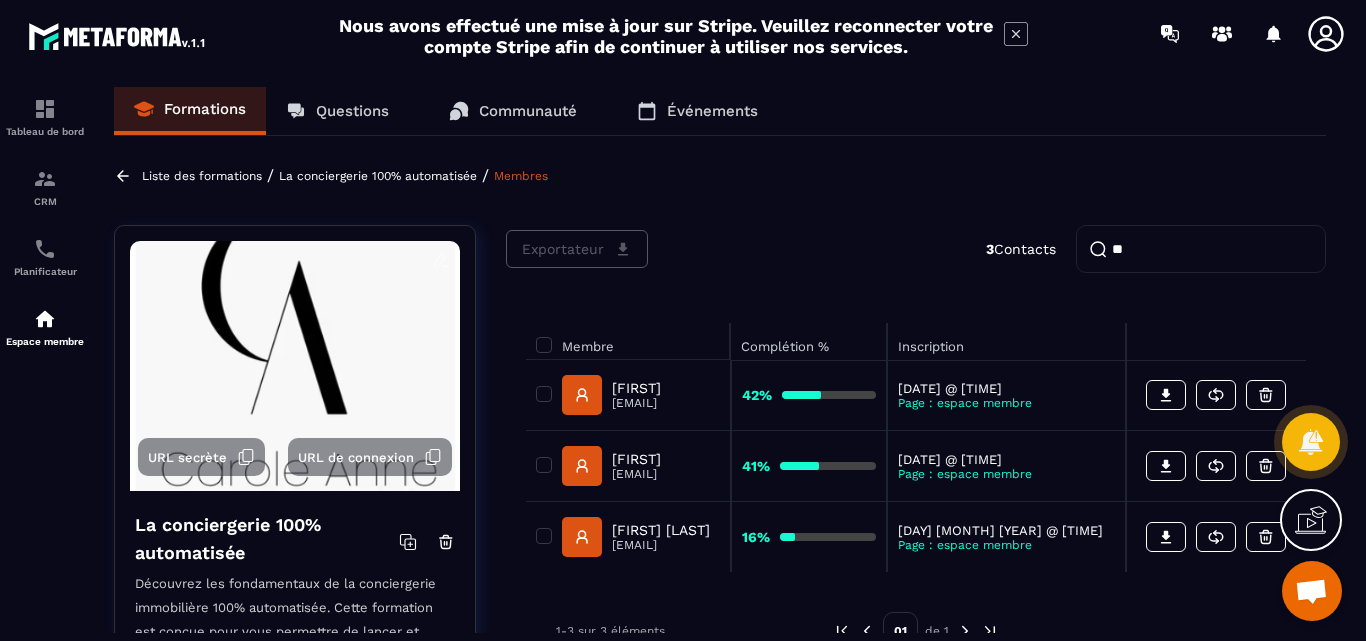 type on "*" 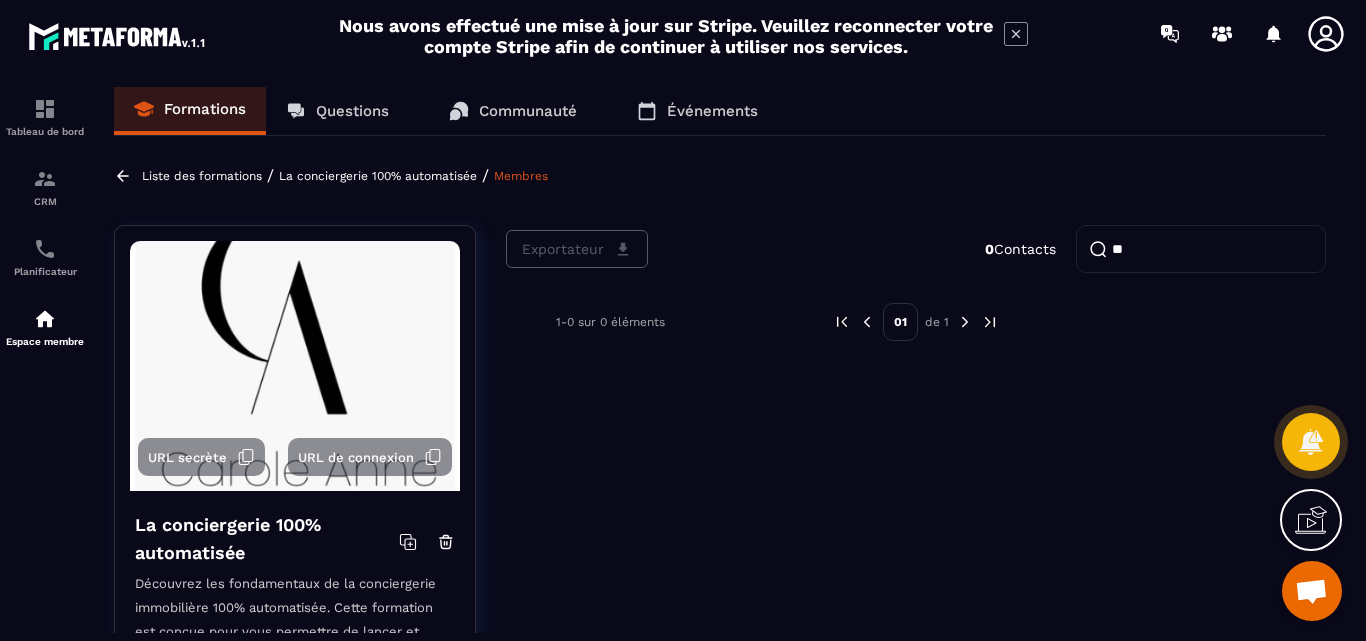 type on "*" 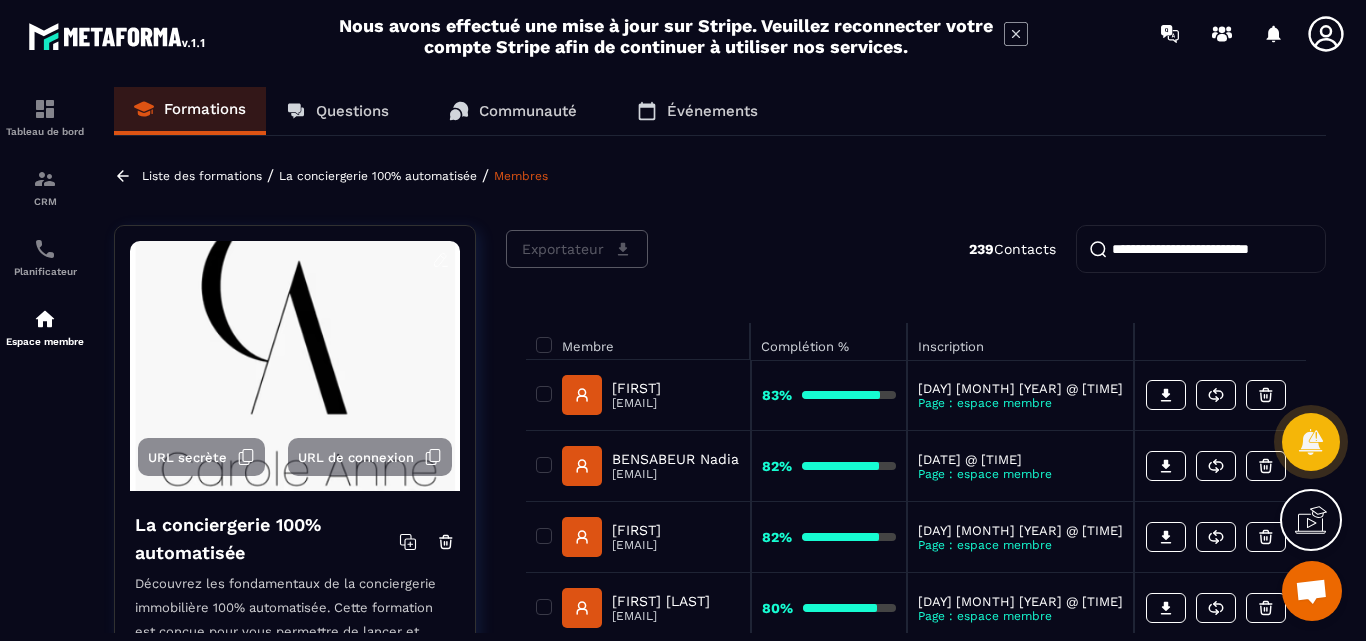 click at bounding box center [1201, 249] 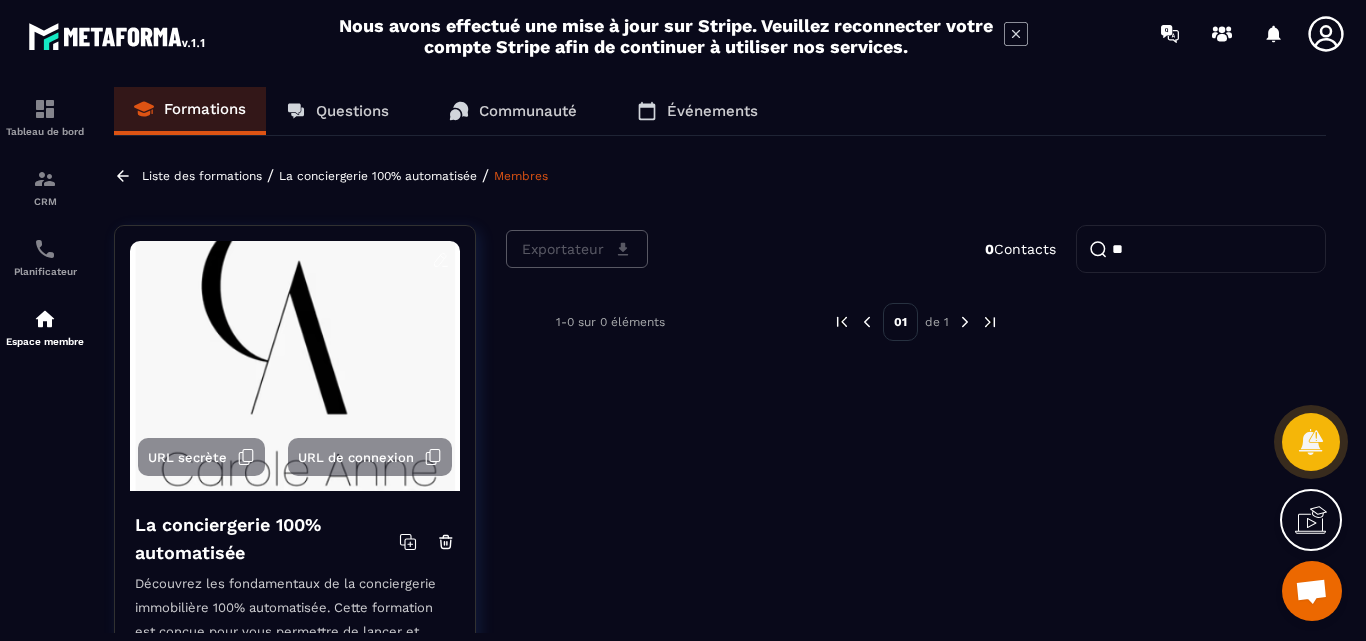 type on "*" 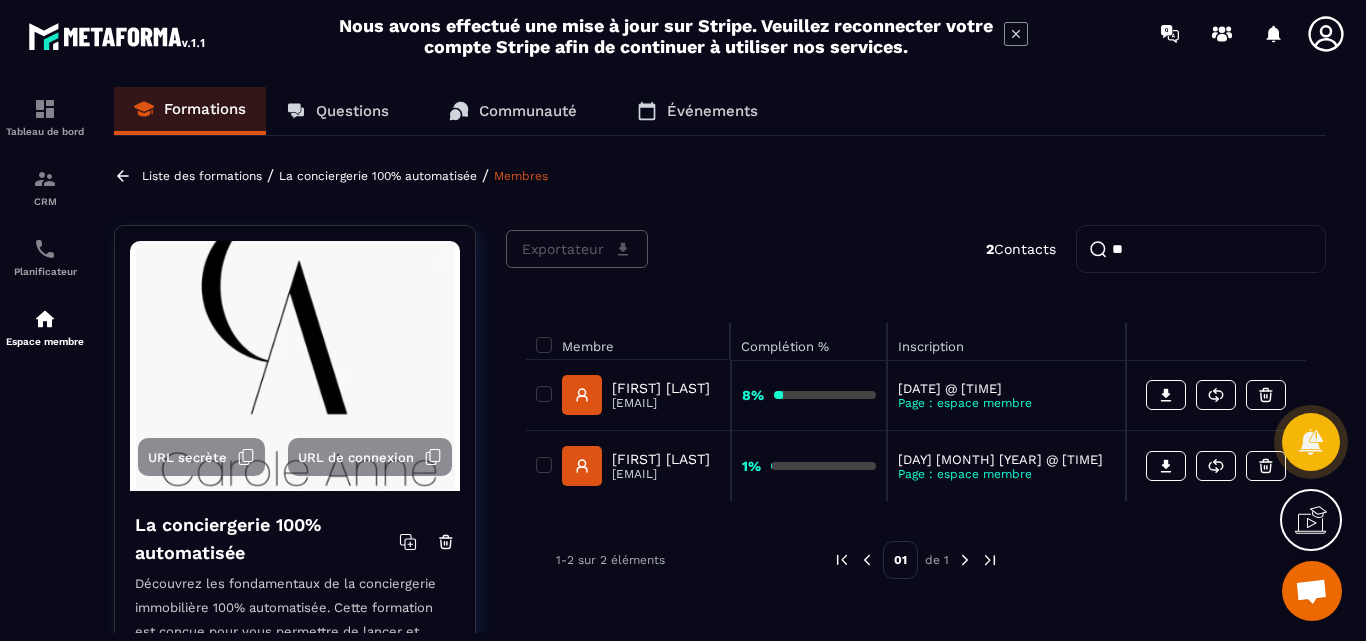 type on "*" 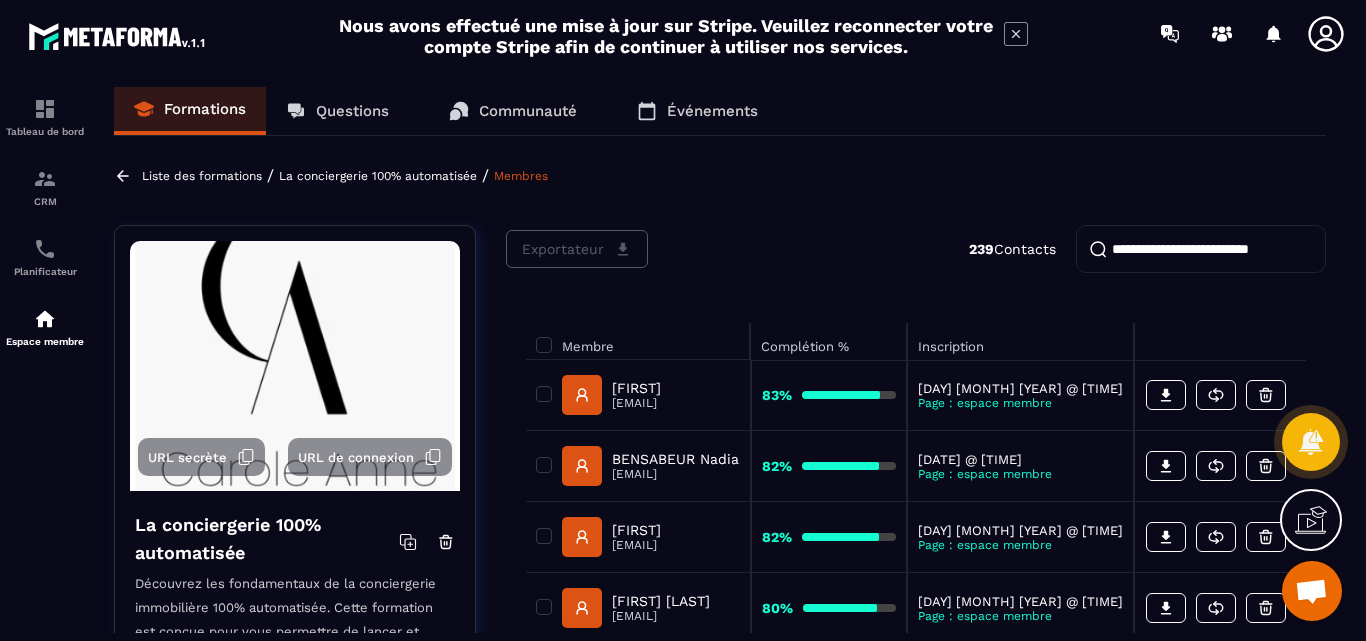 click at bounding box center (1201, 249) 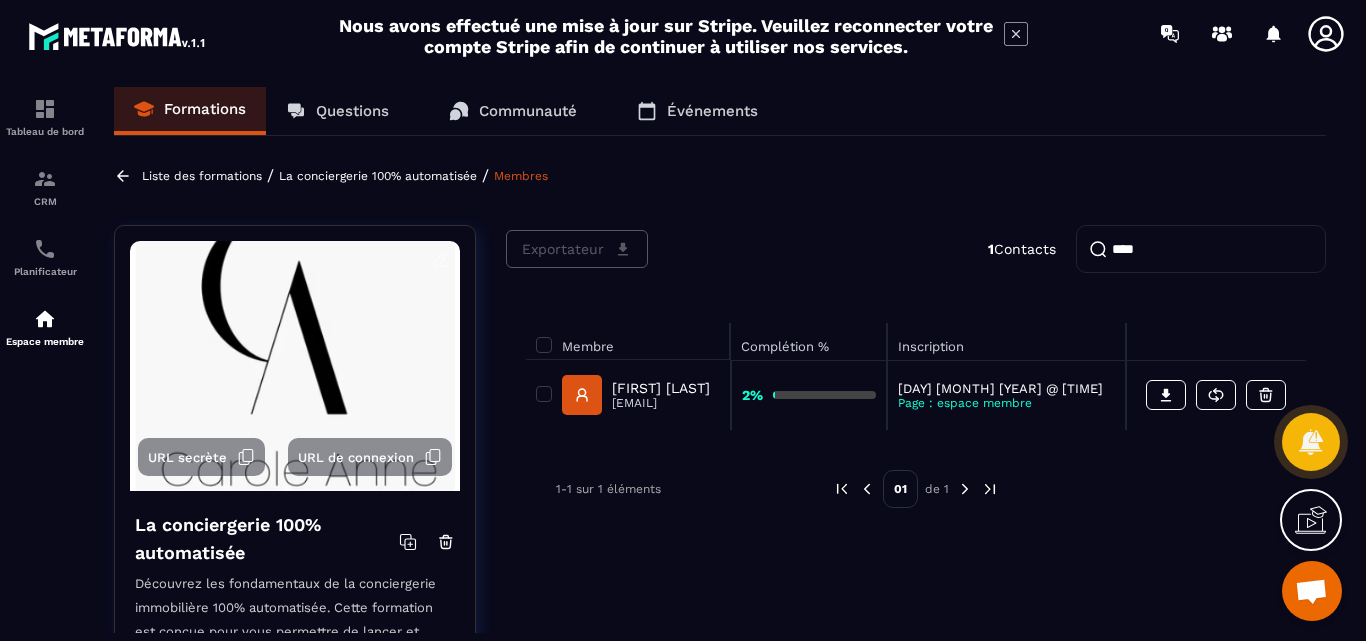 type on "****" 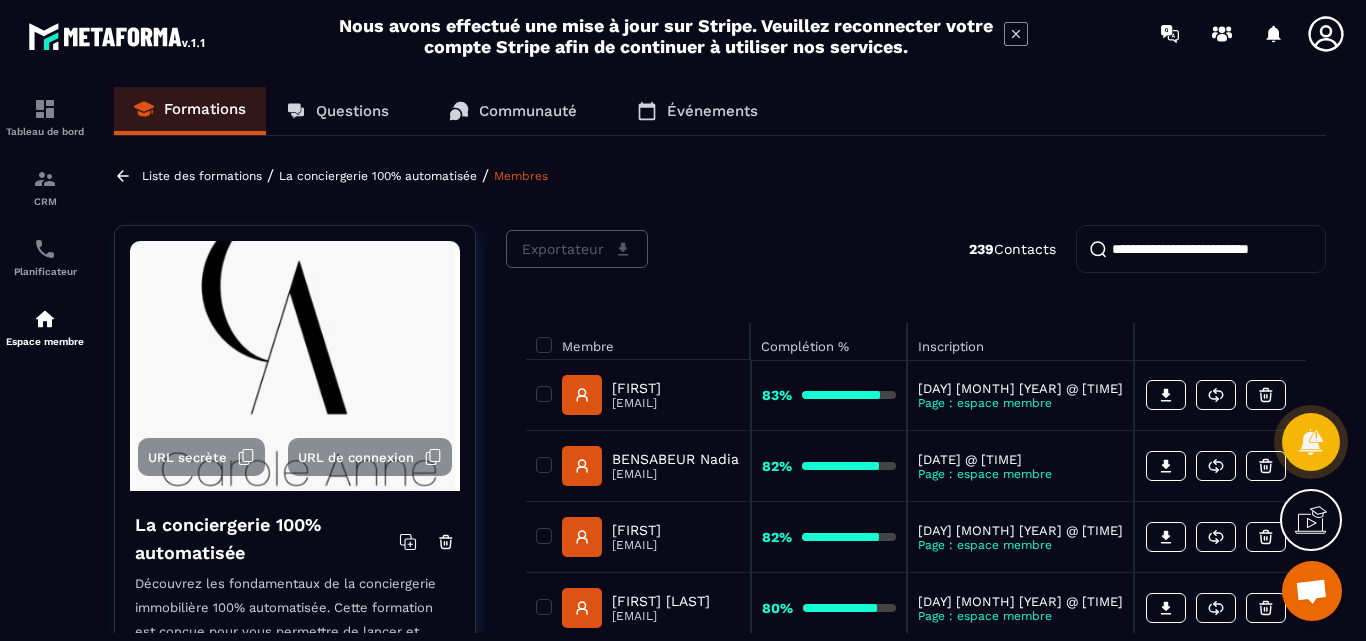 click at bounding box center [1201, 249] 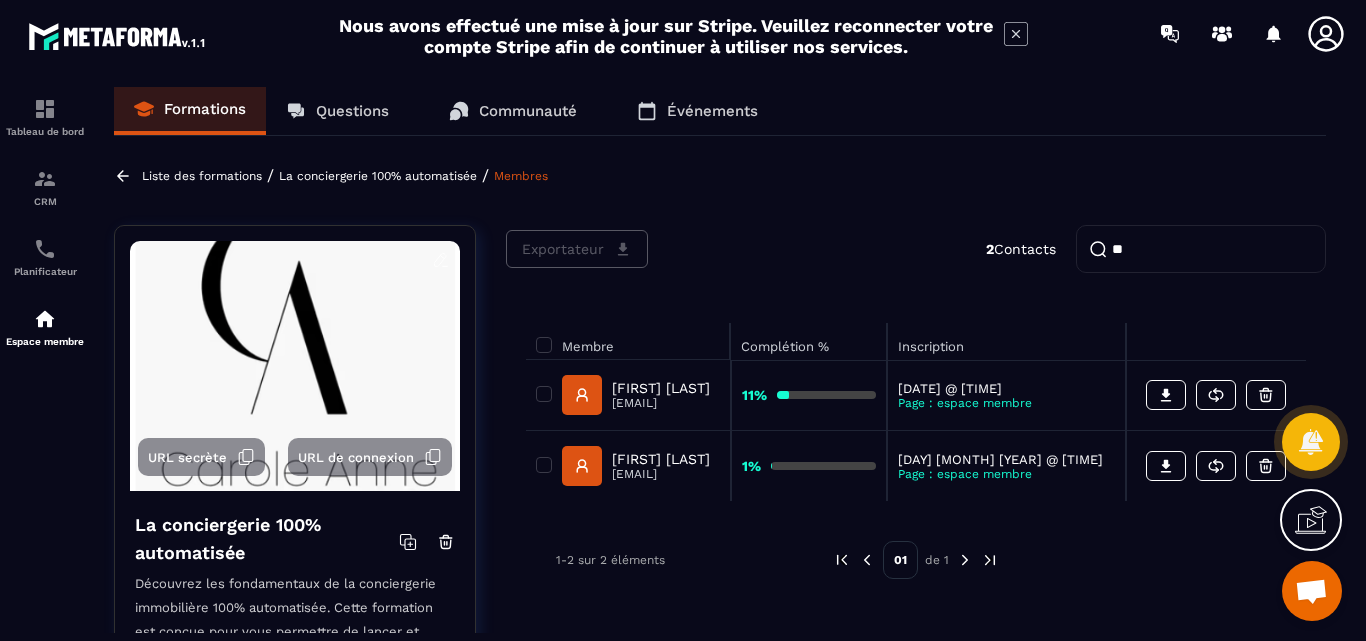 type on "*" 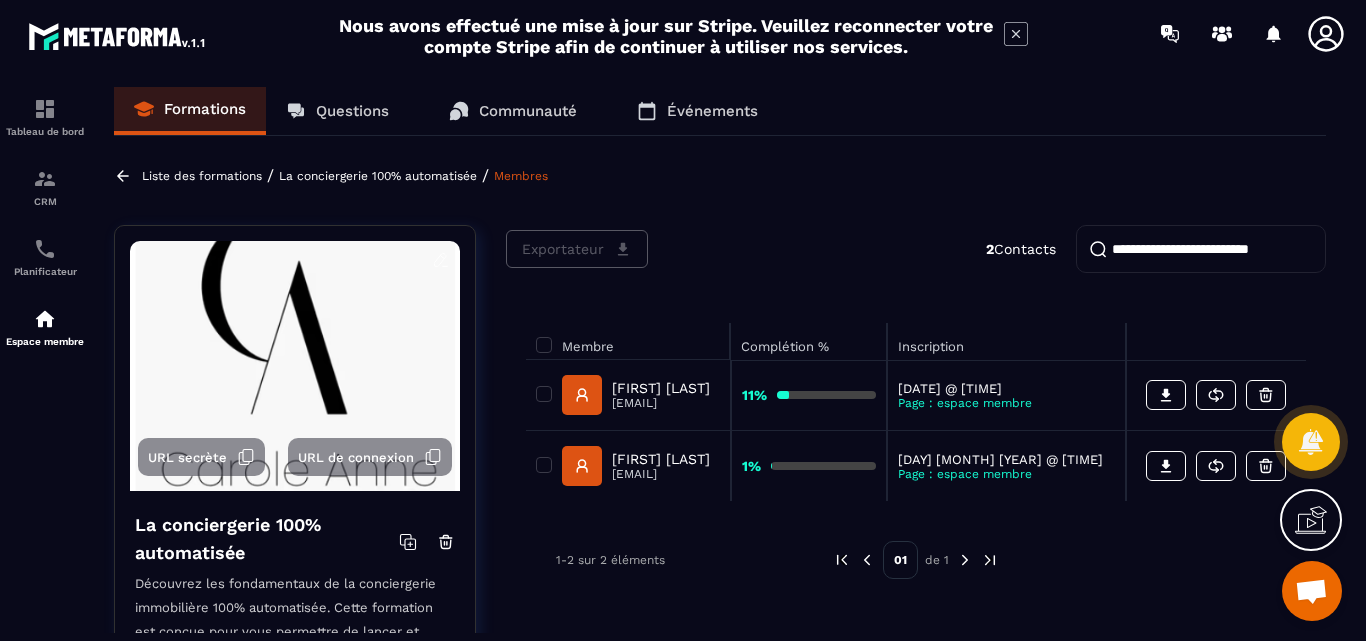 type on "*" 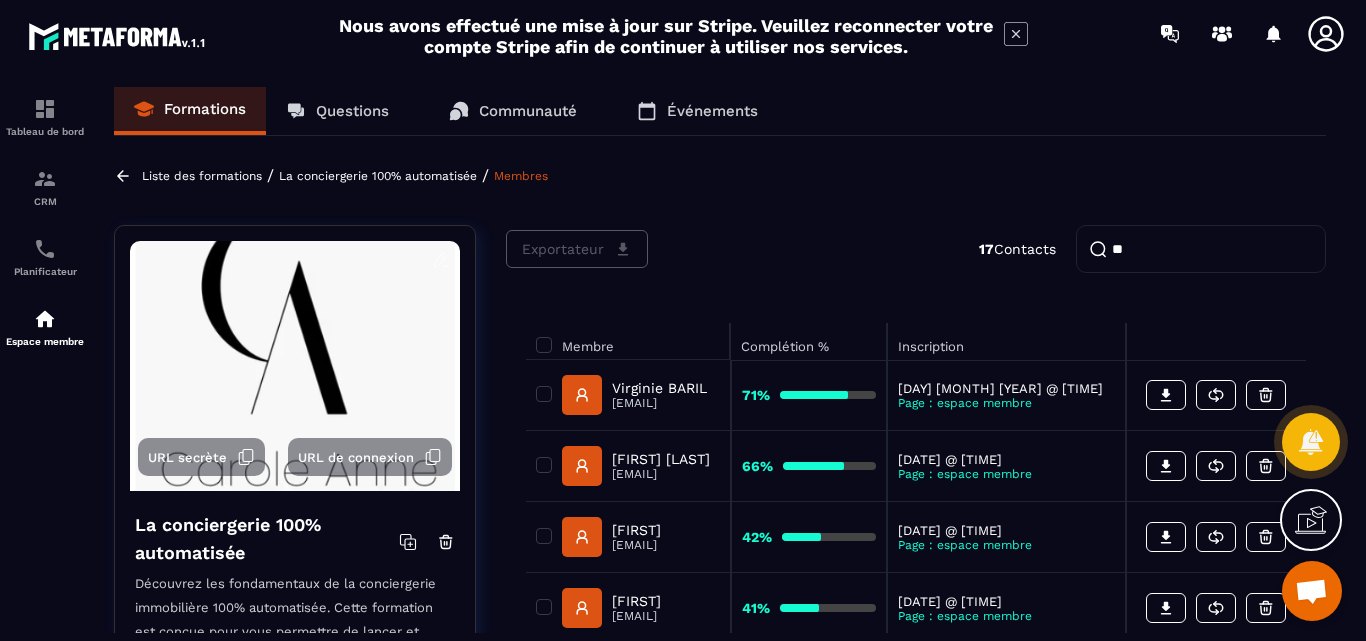 type on "*" 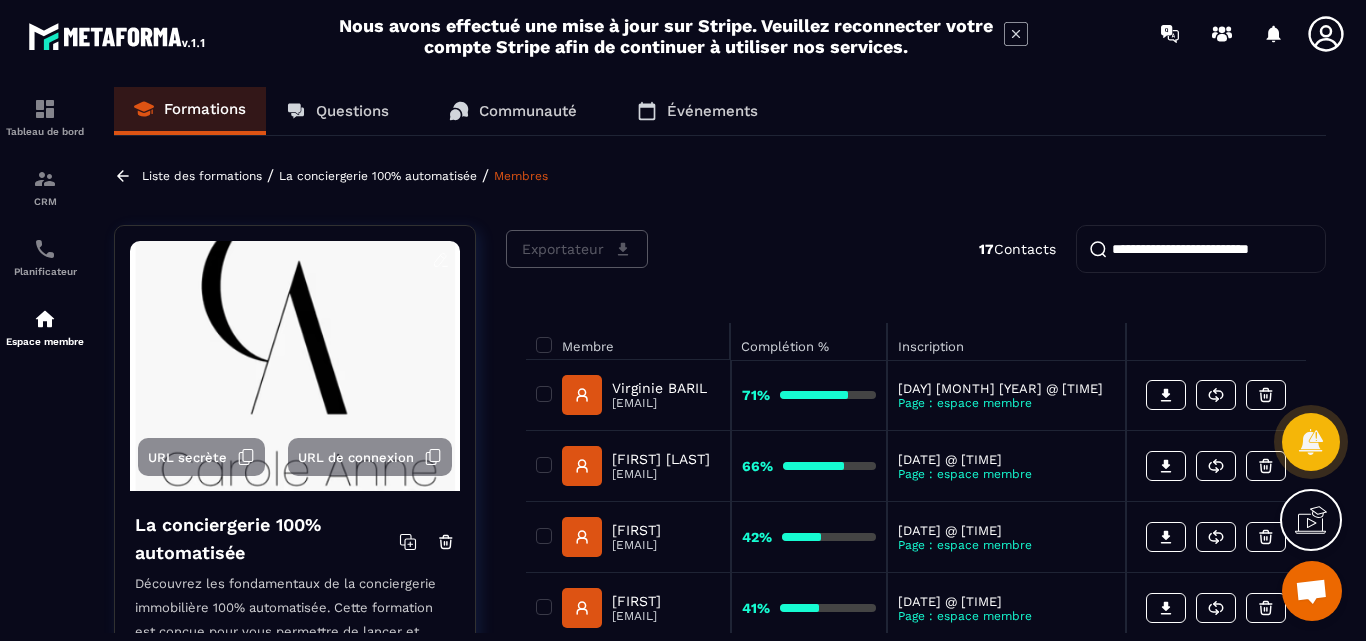 type on "*" 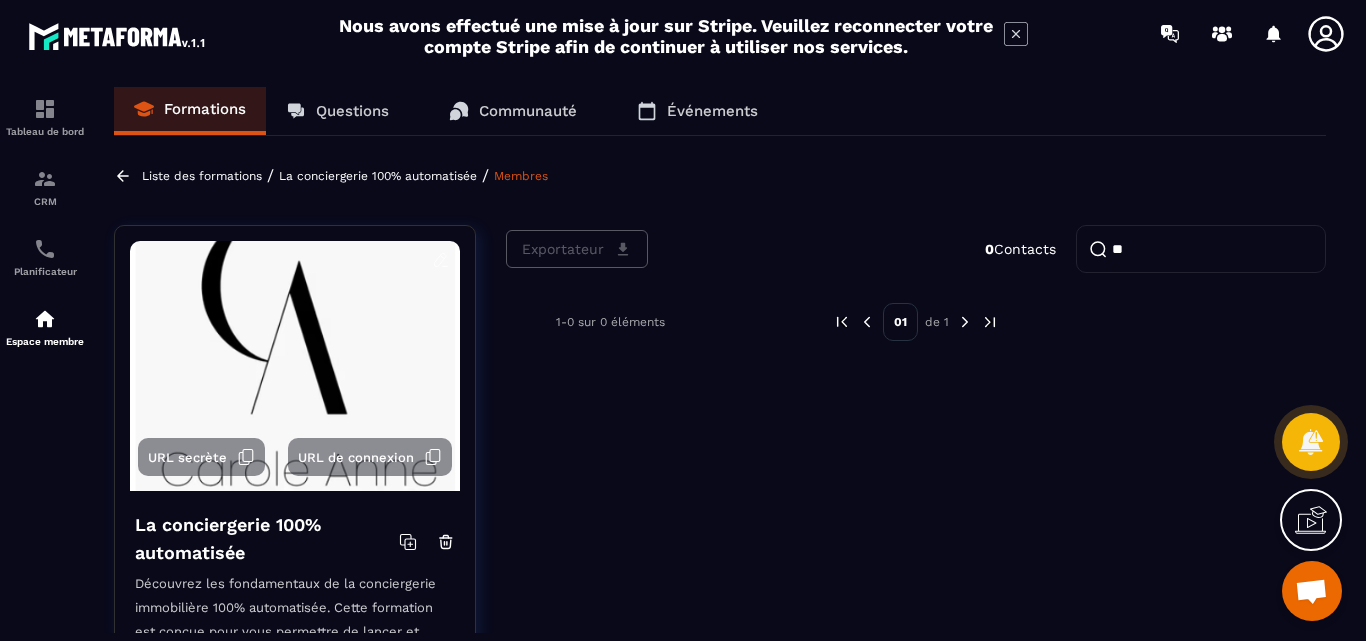 type on "*" 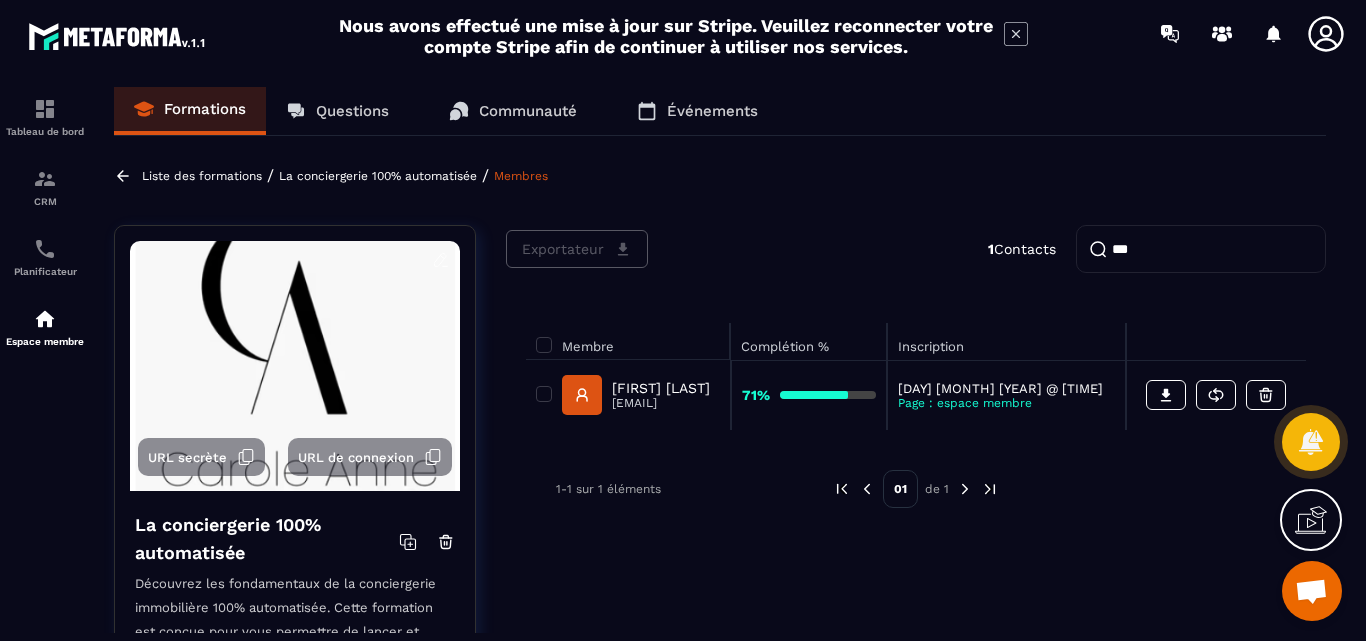 type on "***" 